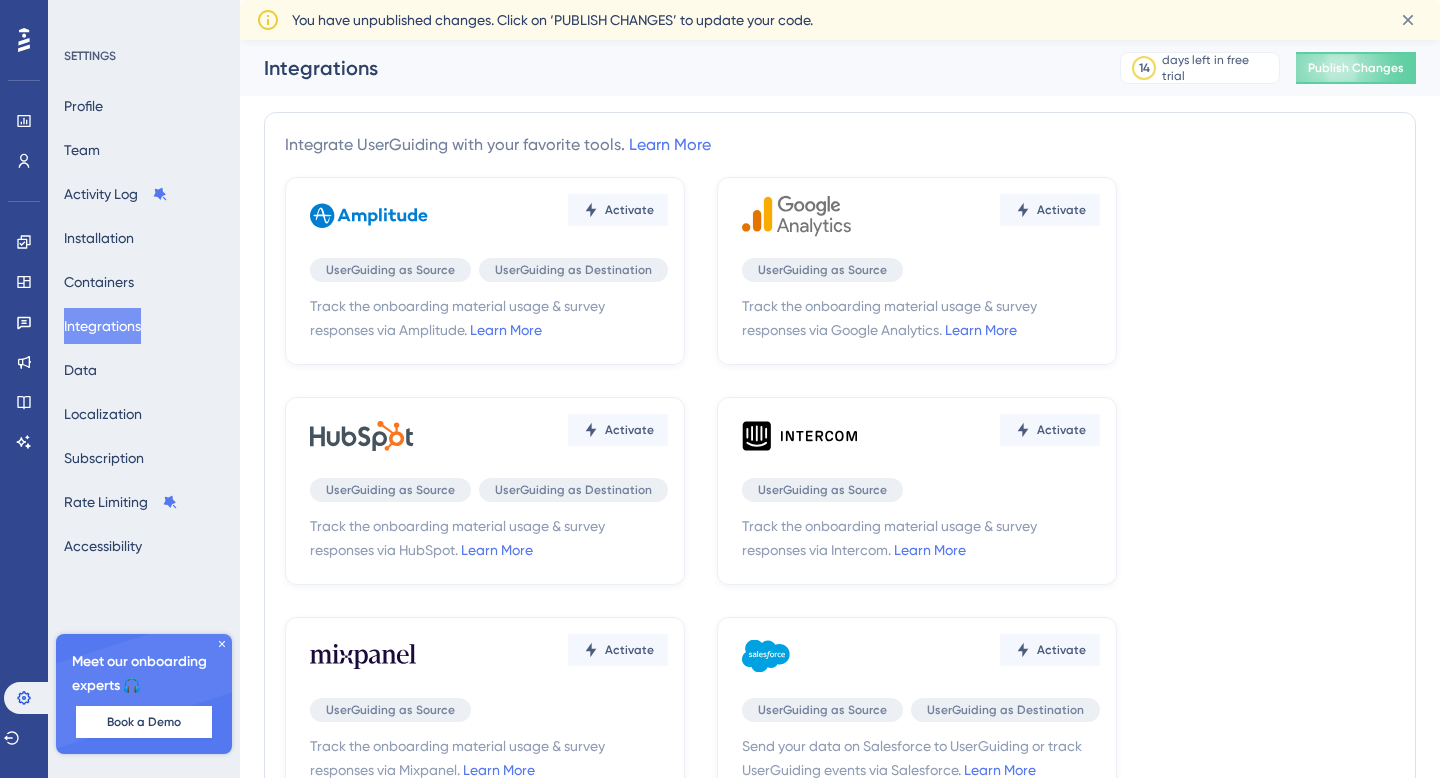 scroll, scrollTop: 0, scrollLeft: 0, axis: both 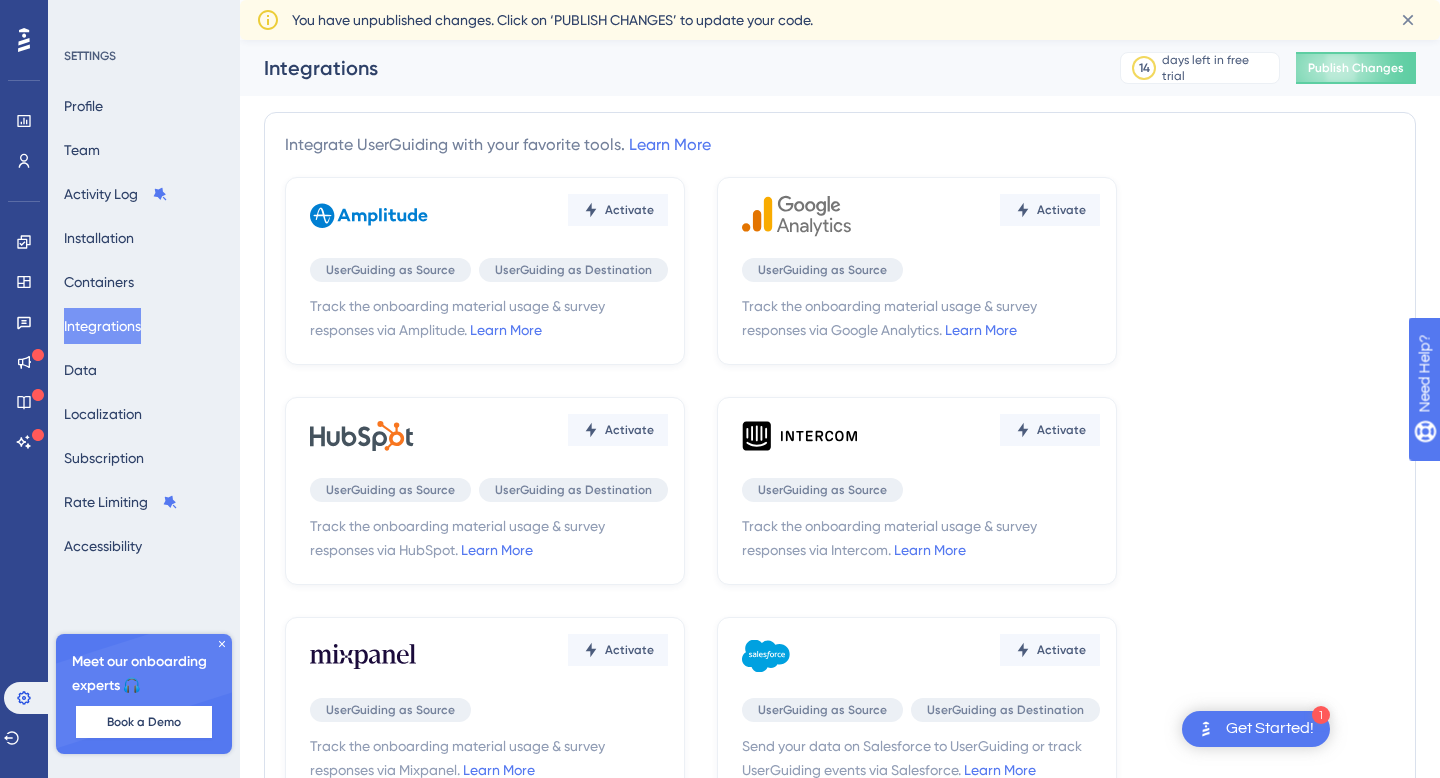 click at bounding box center [24, 40] 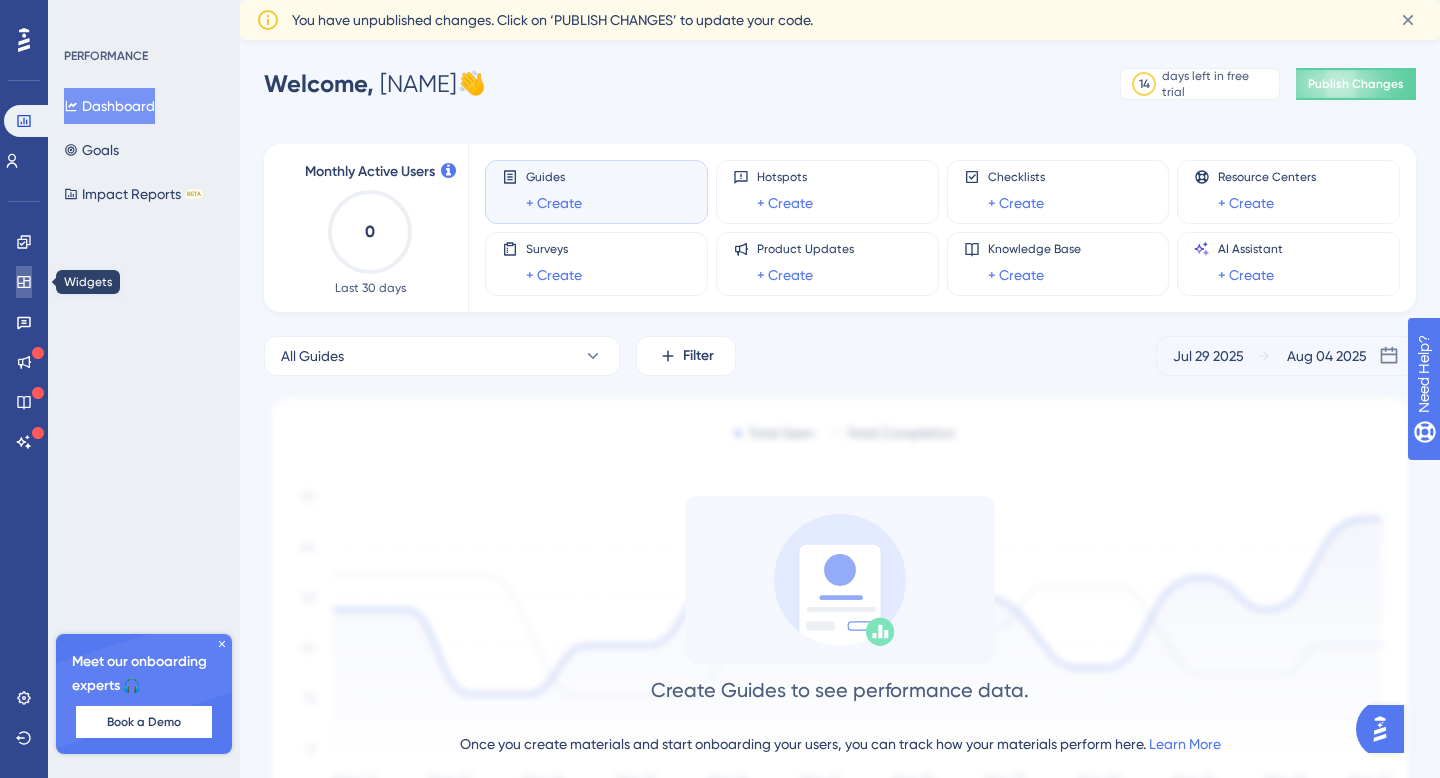 click 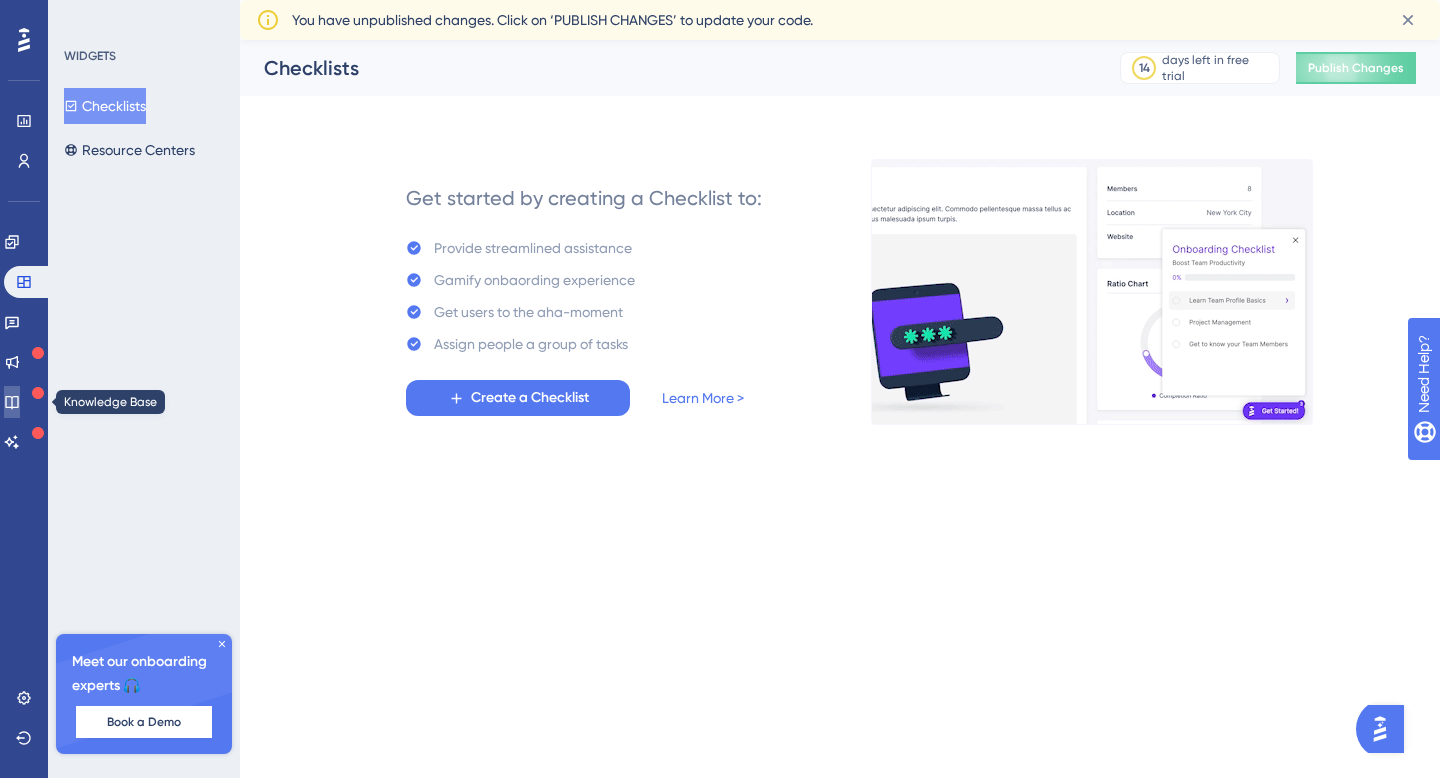 click at bounding box center (12, 402) 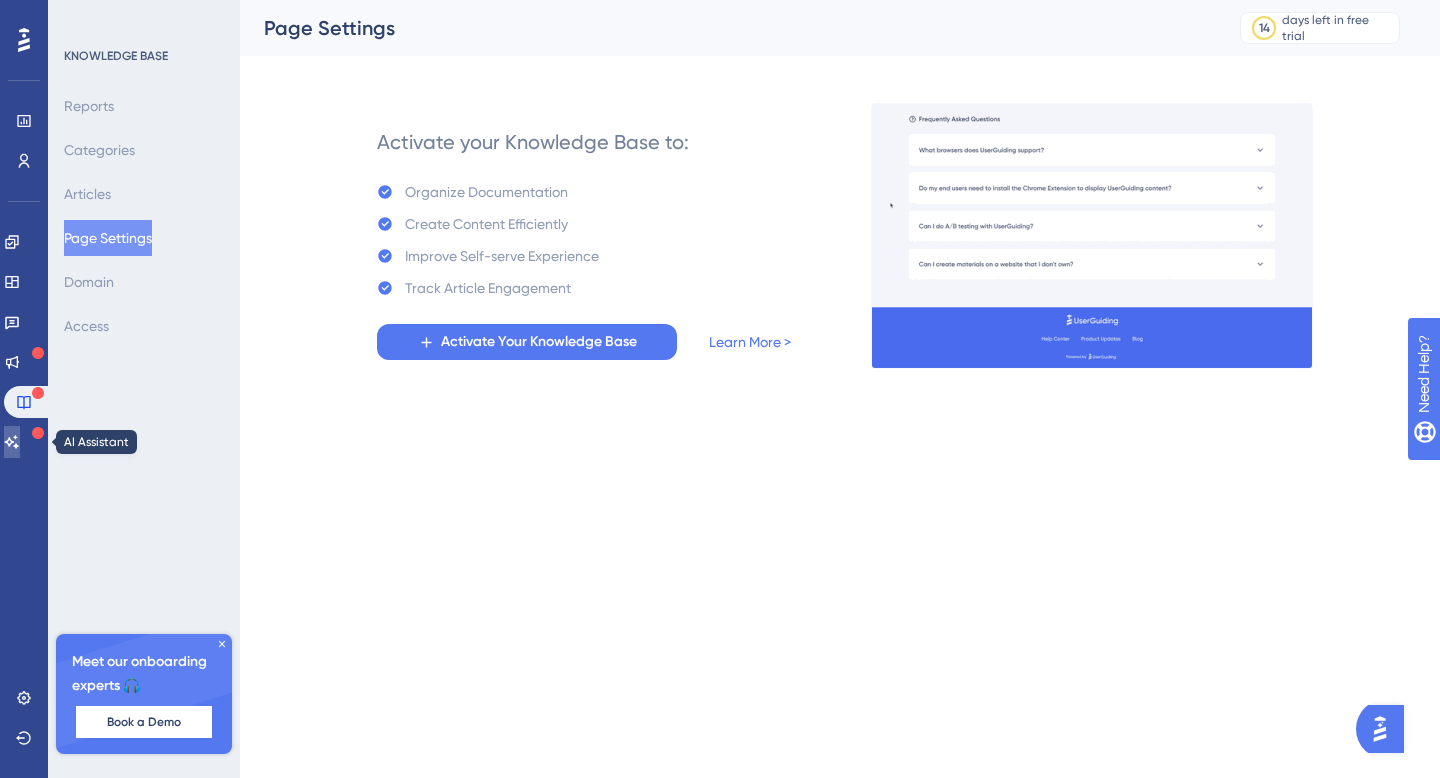 click at bounding box center [12, 442] 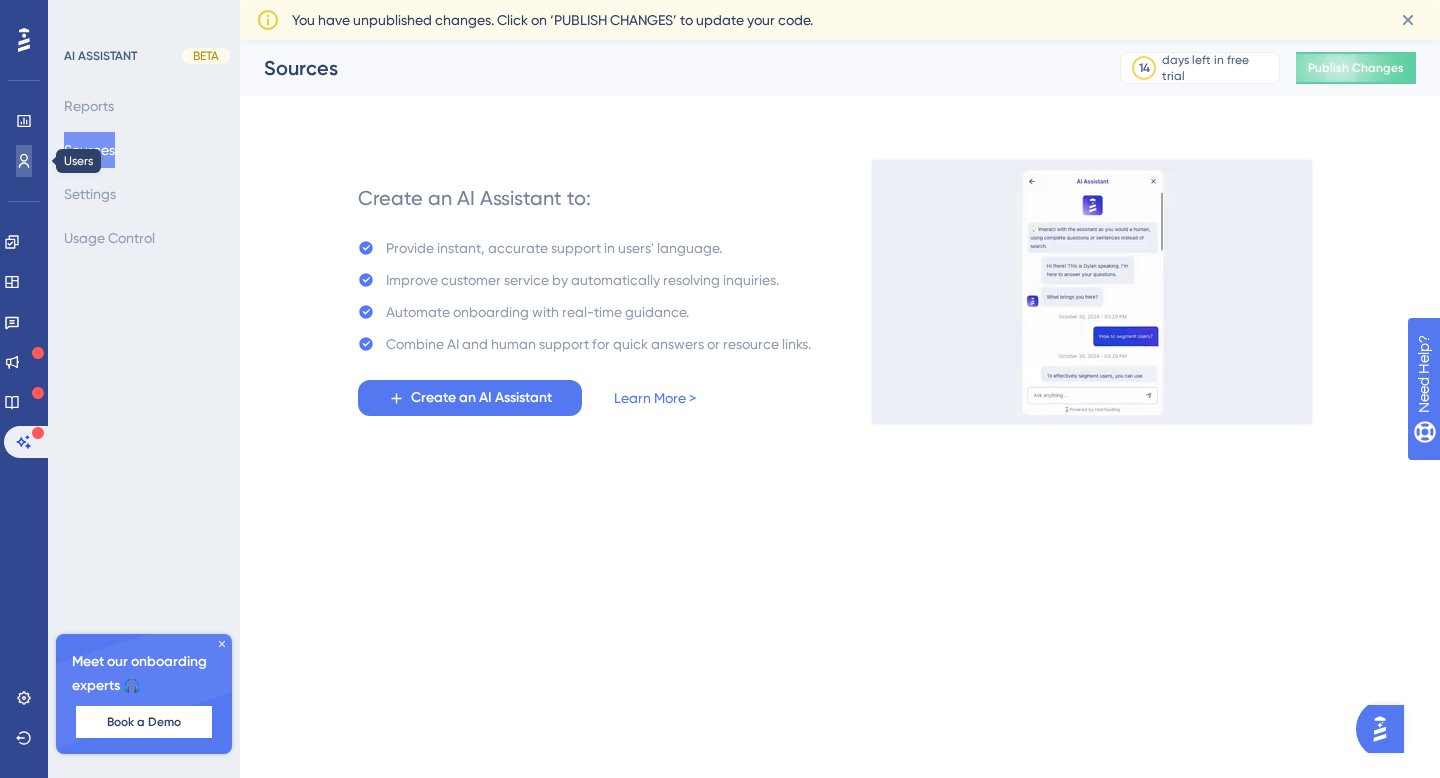 click 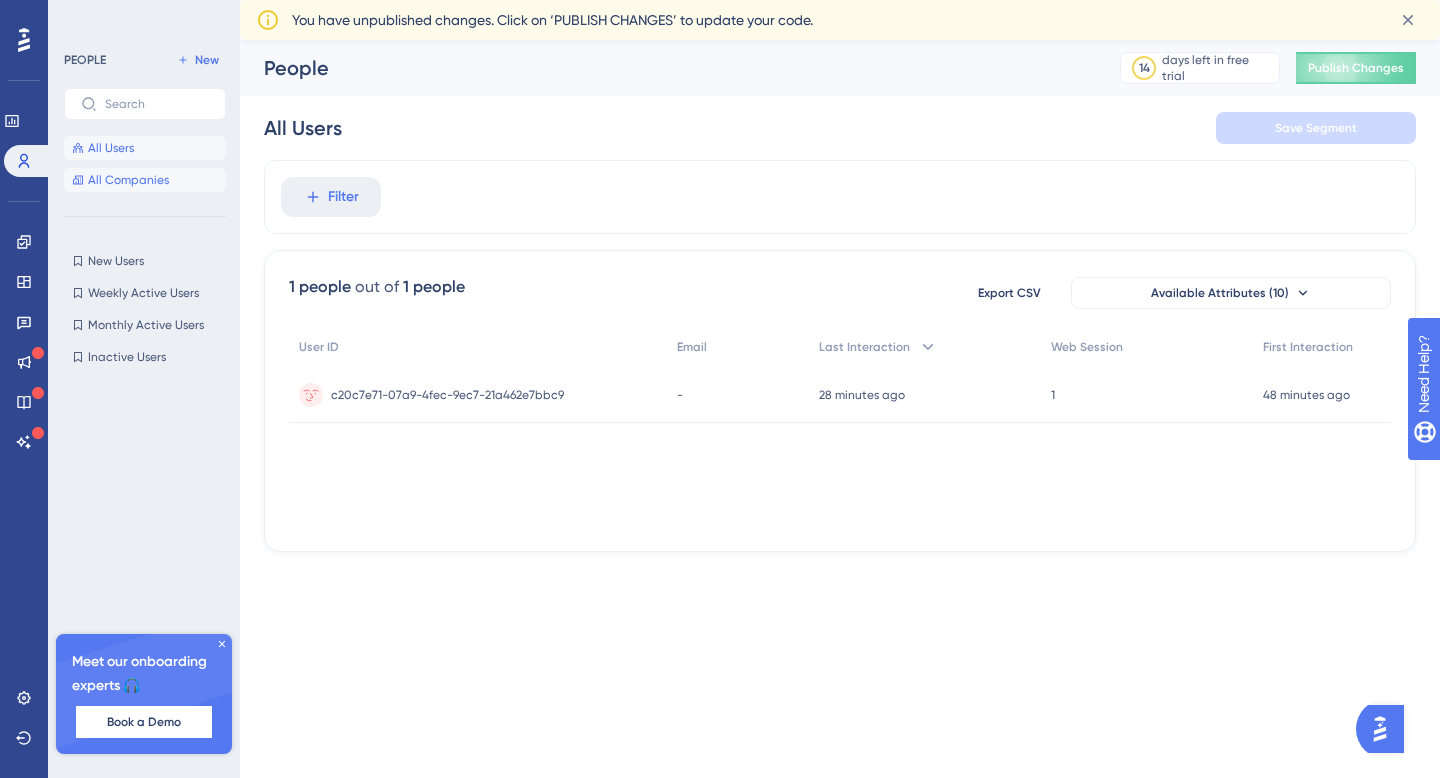 click on "All Companies" at bounding box center (128, 180) 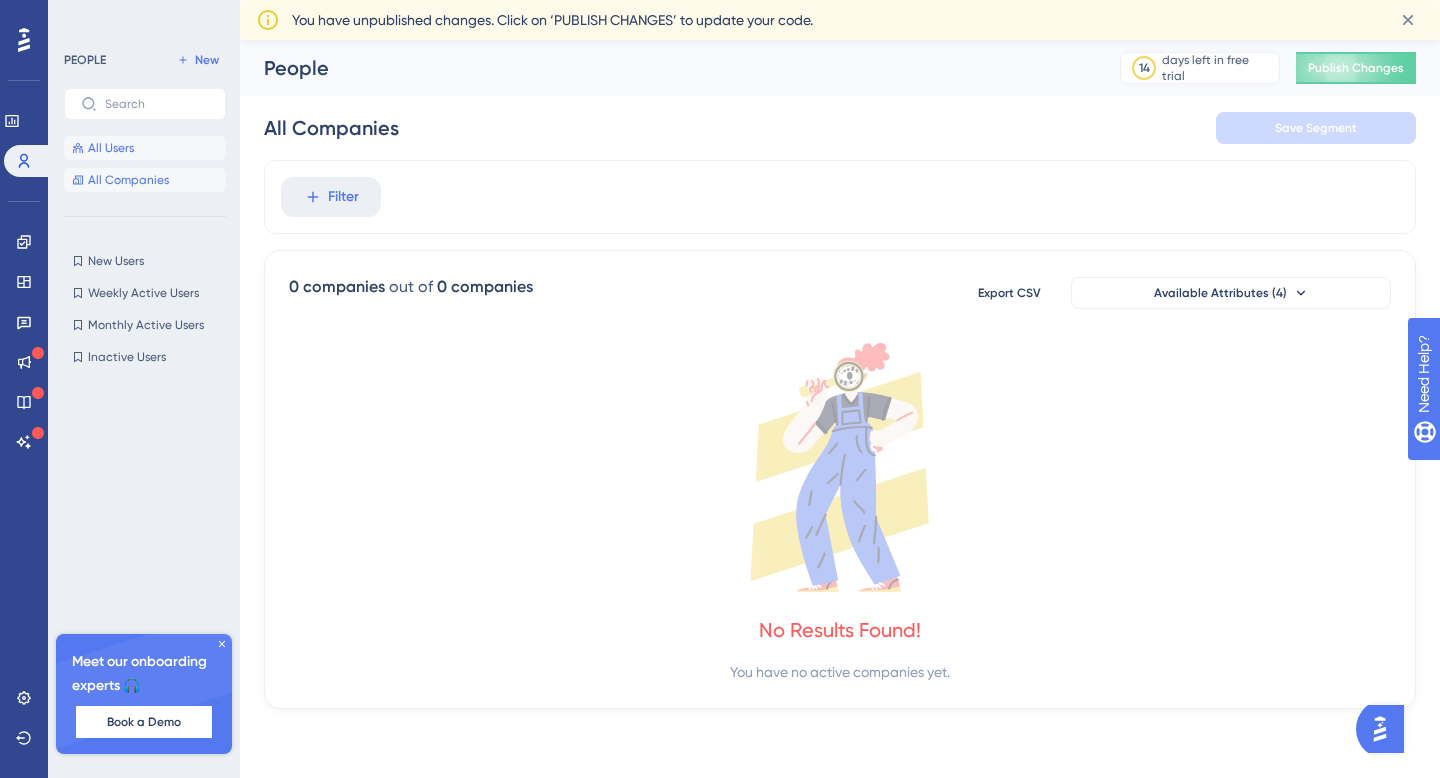 click on "All Users" at bounding box center (111, 148) 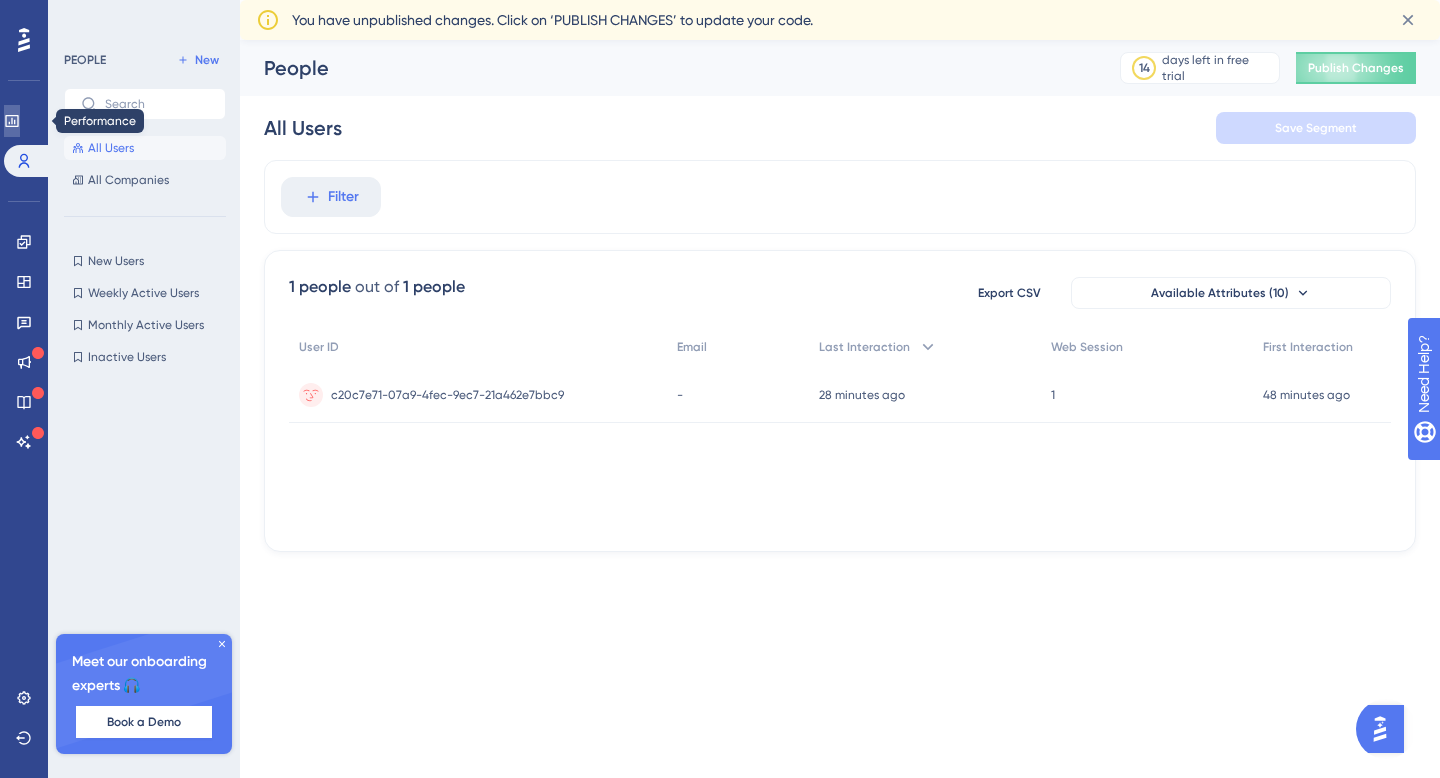 click 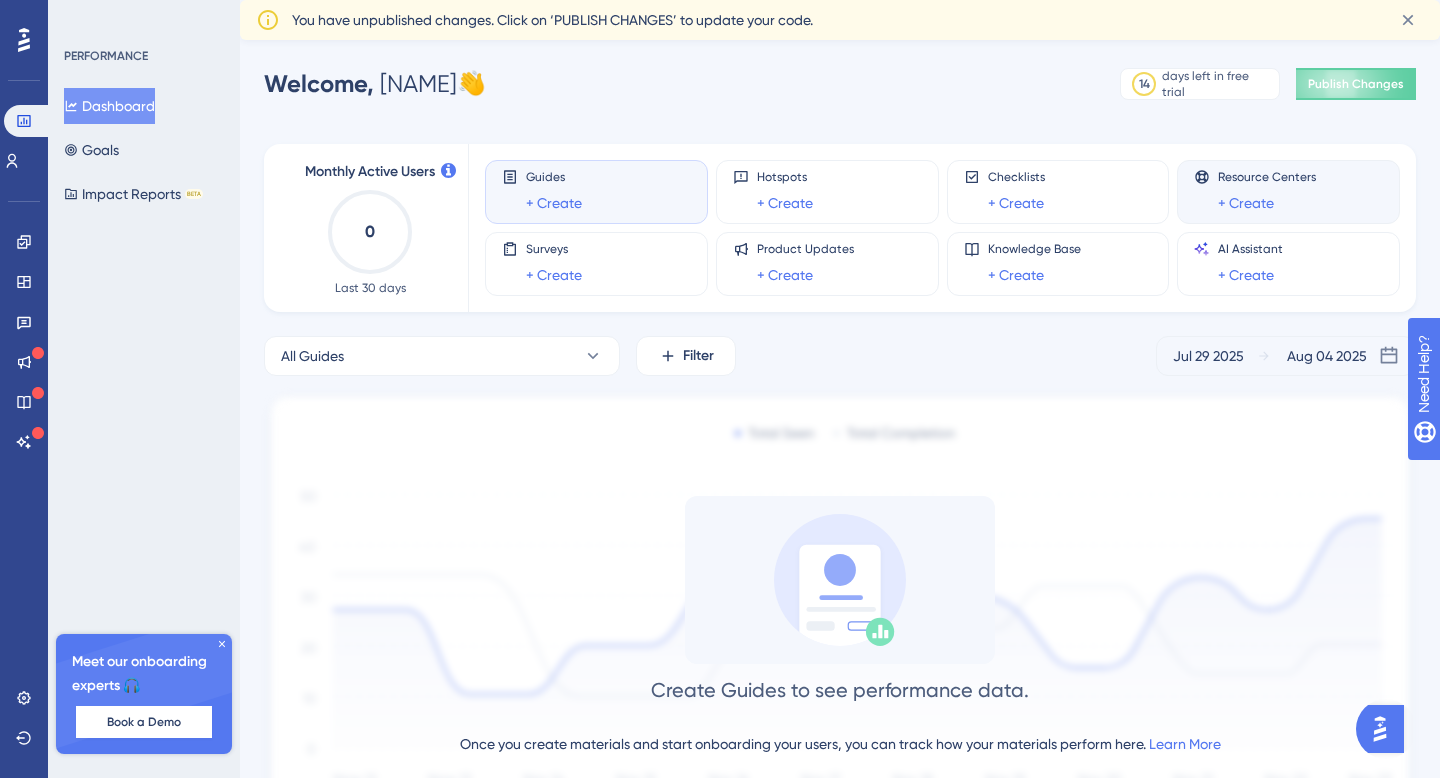 click on "Resource Centers" at bounding box center [1267, 177] 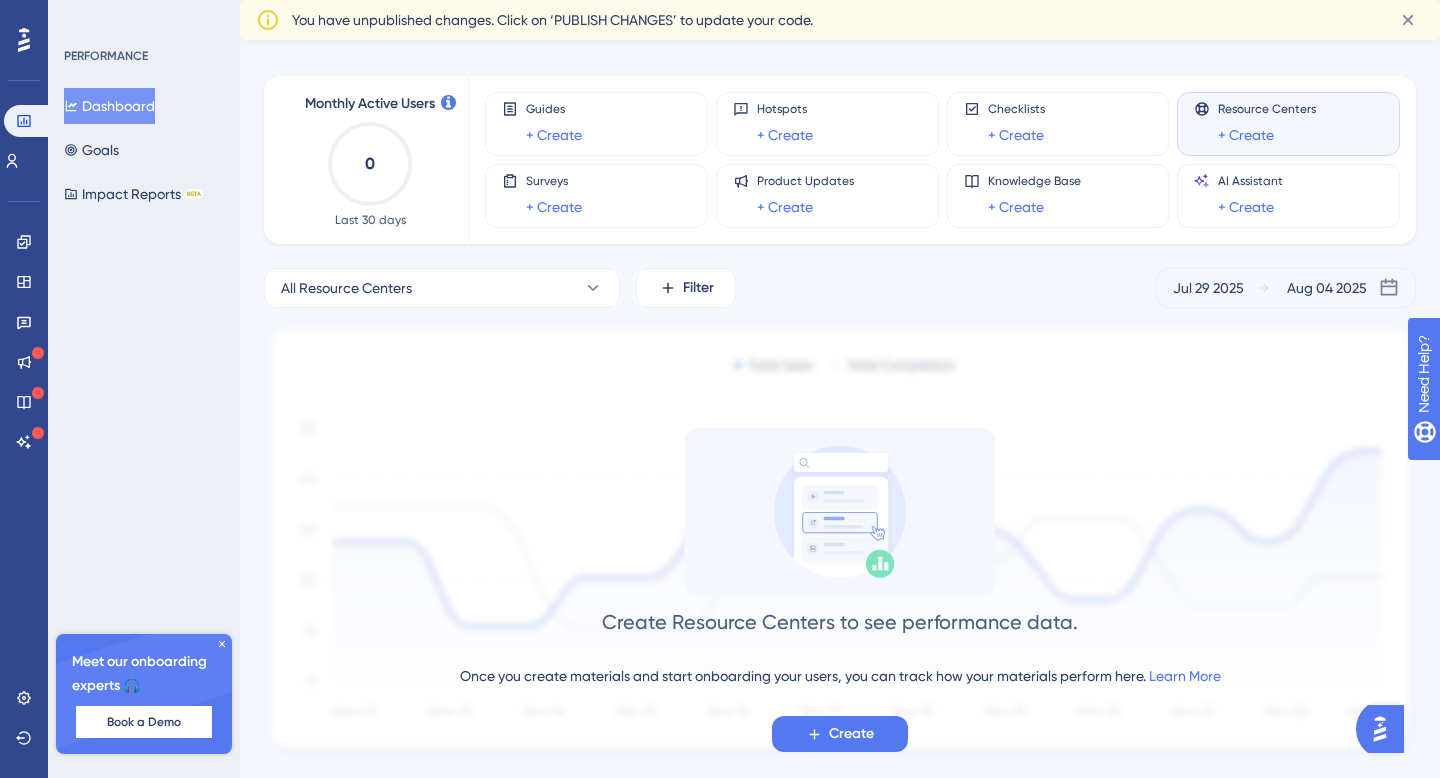 scroll, scrollTop: 55, scrollLeft: 0, axis: vertical 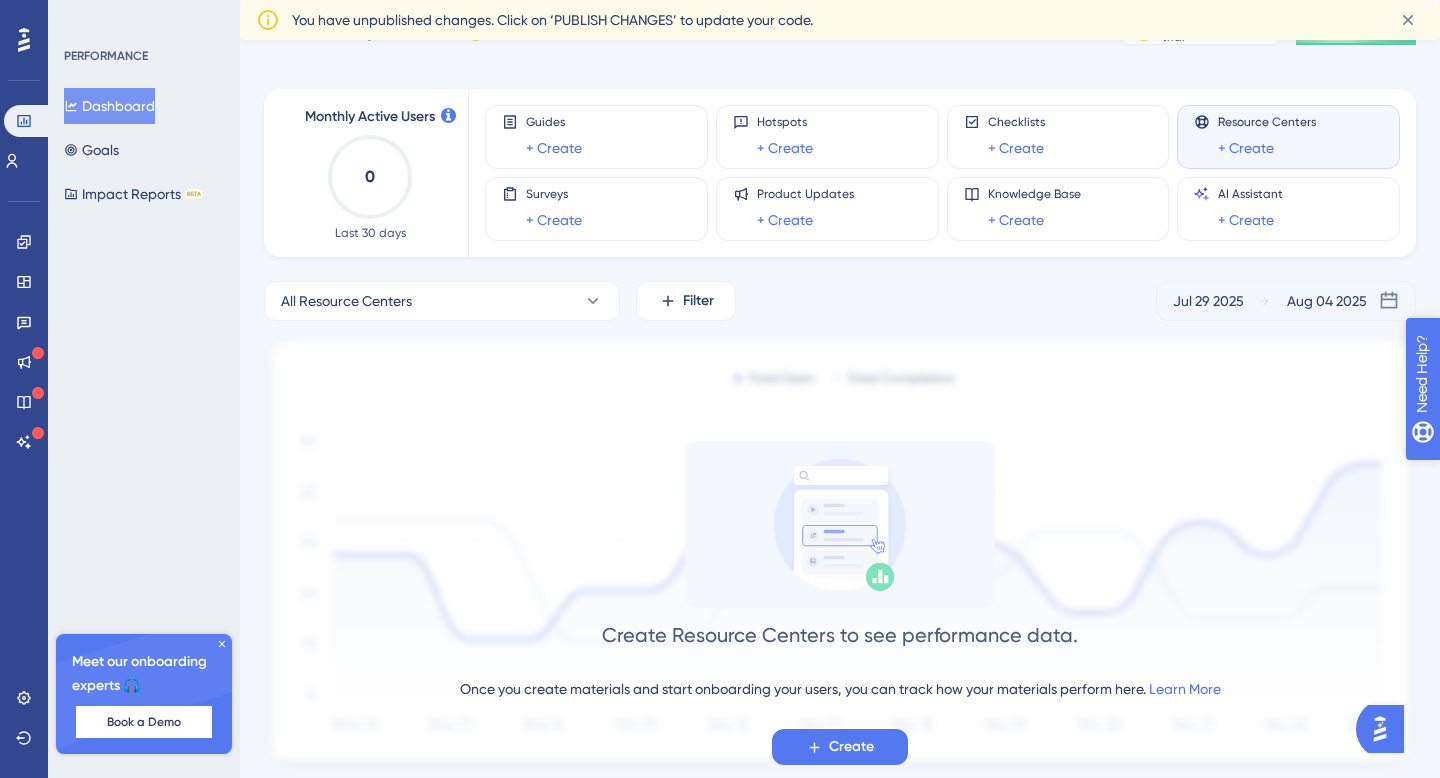 click on "Need Help?" at bounding box center [1492, 477] 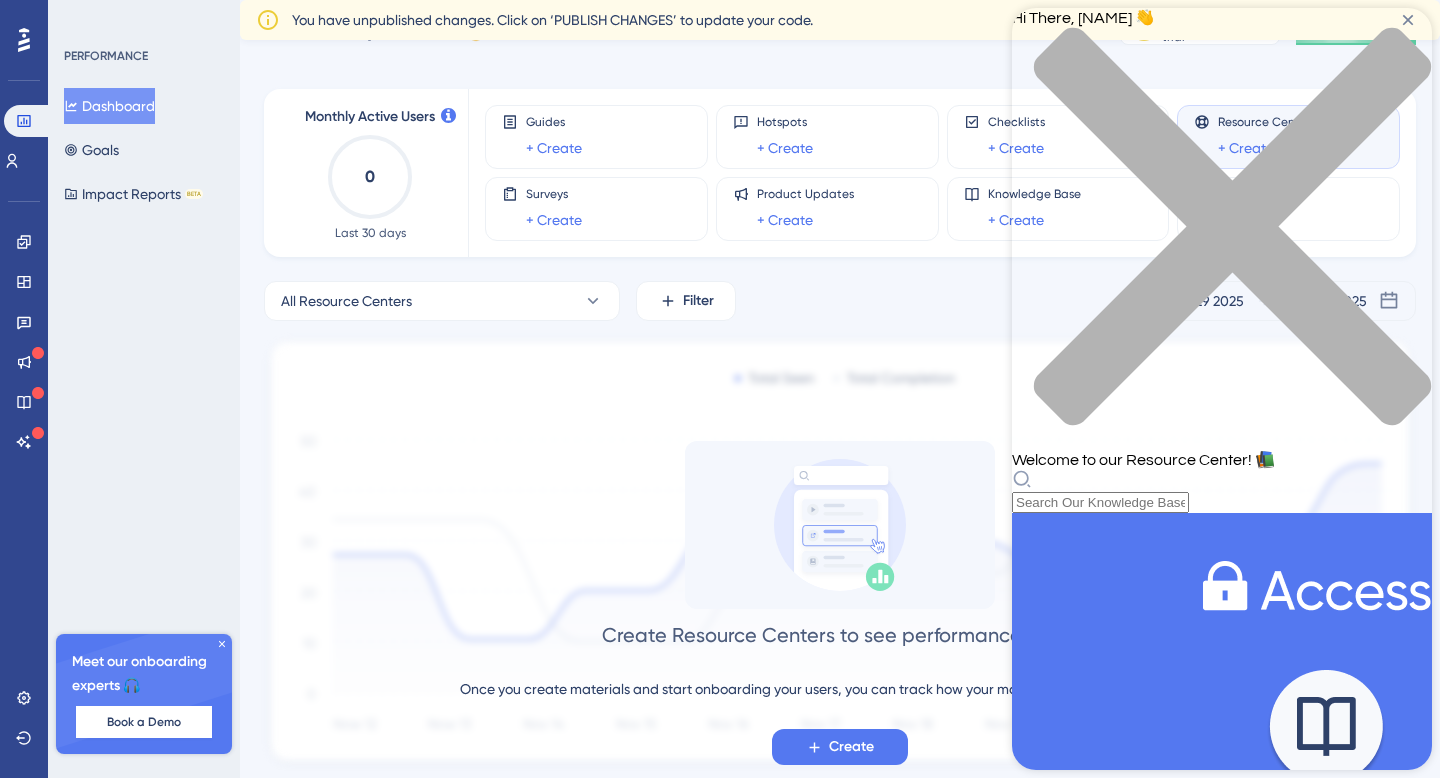 click at bounding box center [1222, 491] 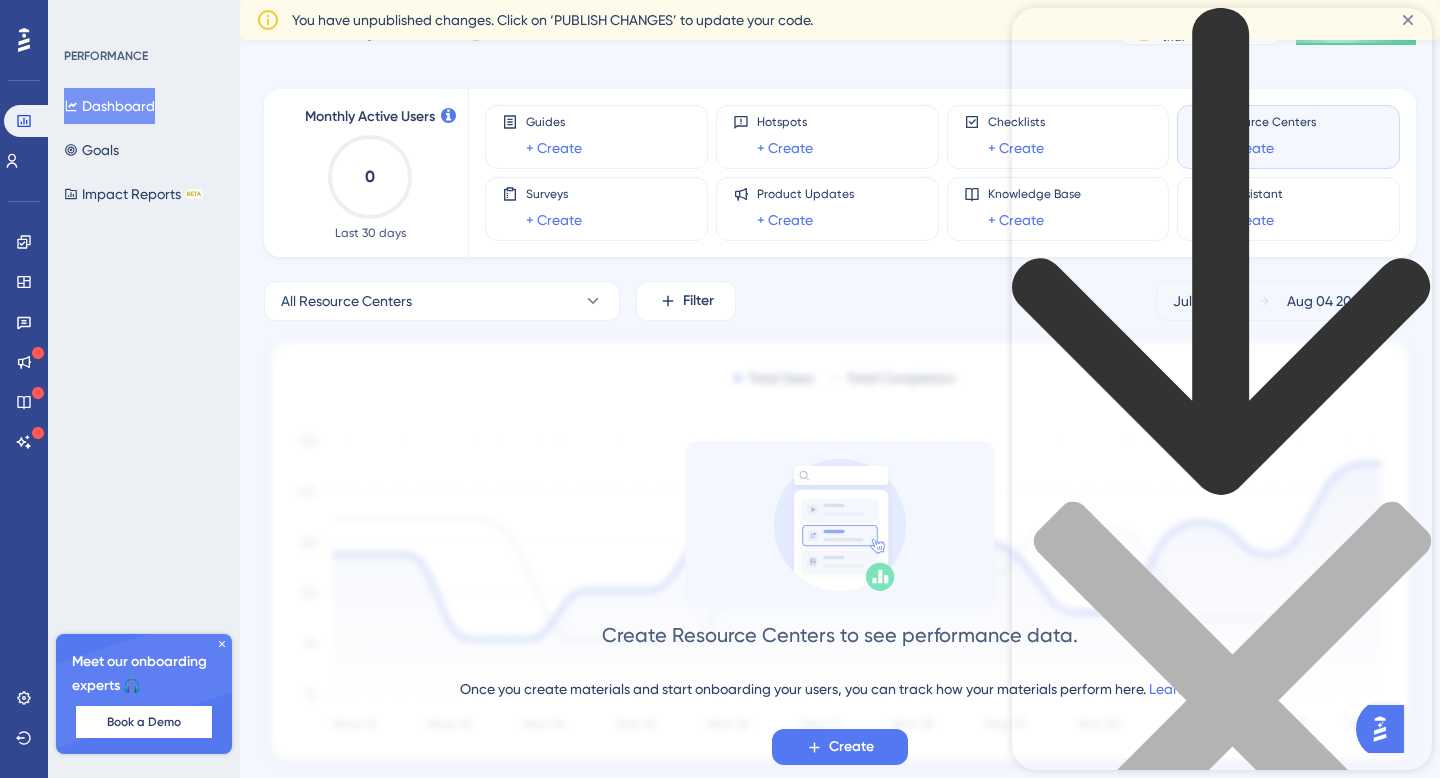 scroll, scrollTop: 0, scrollLeft: 0, axis: both 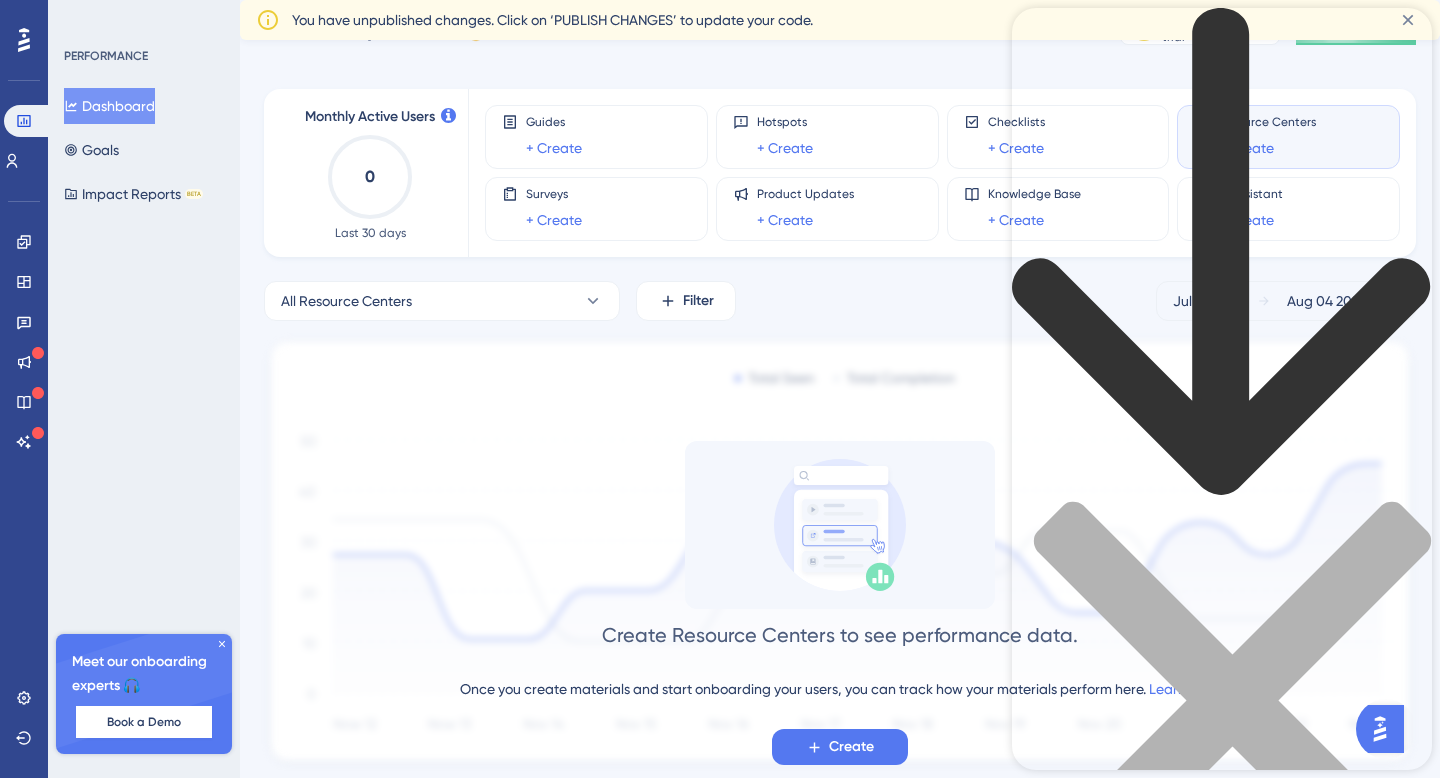 type on "Knowledge Base vs Resource Ce" 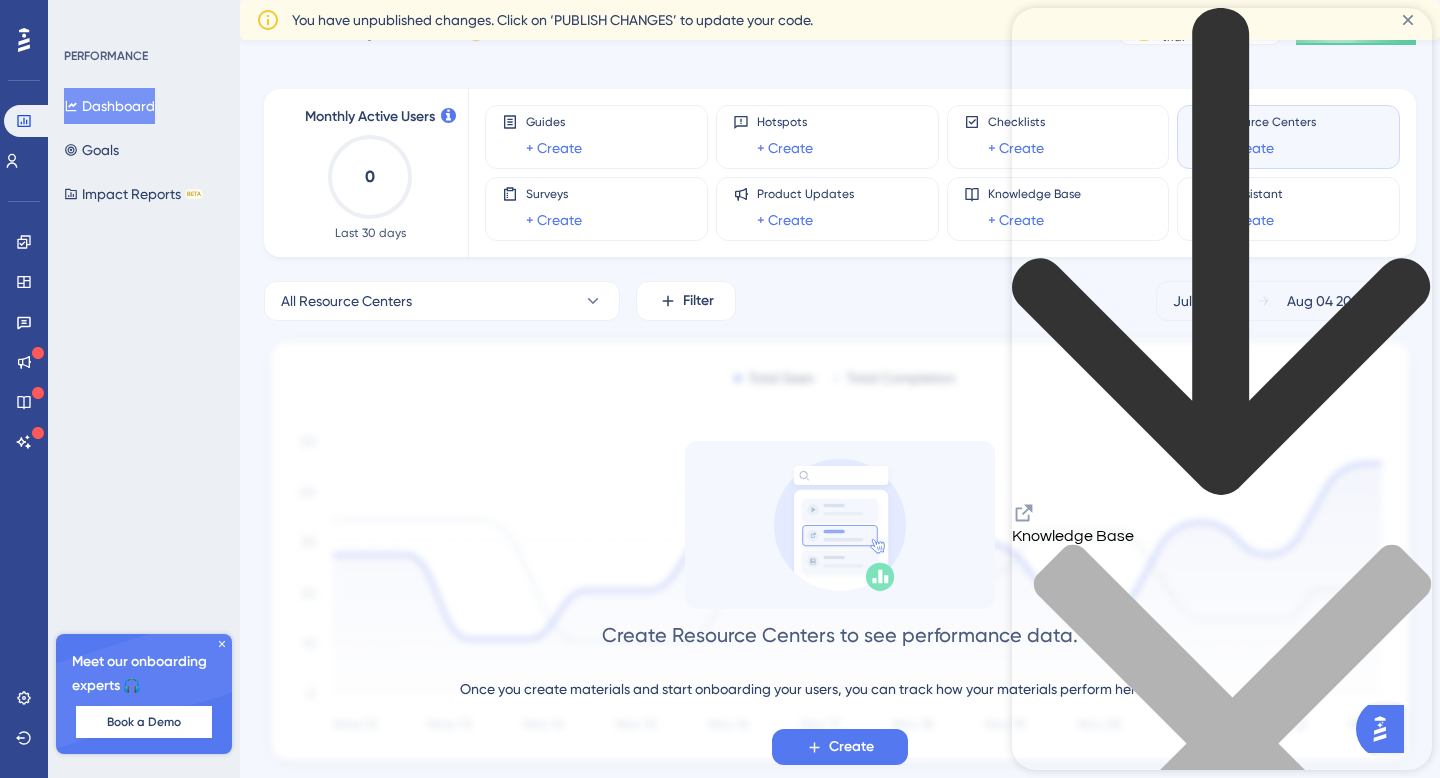 click 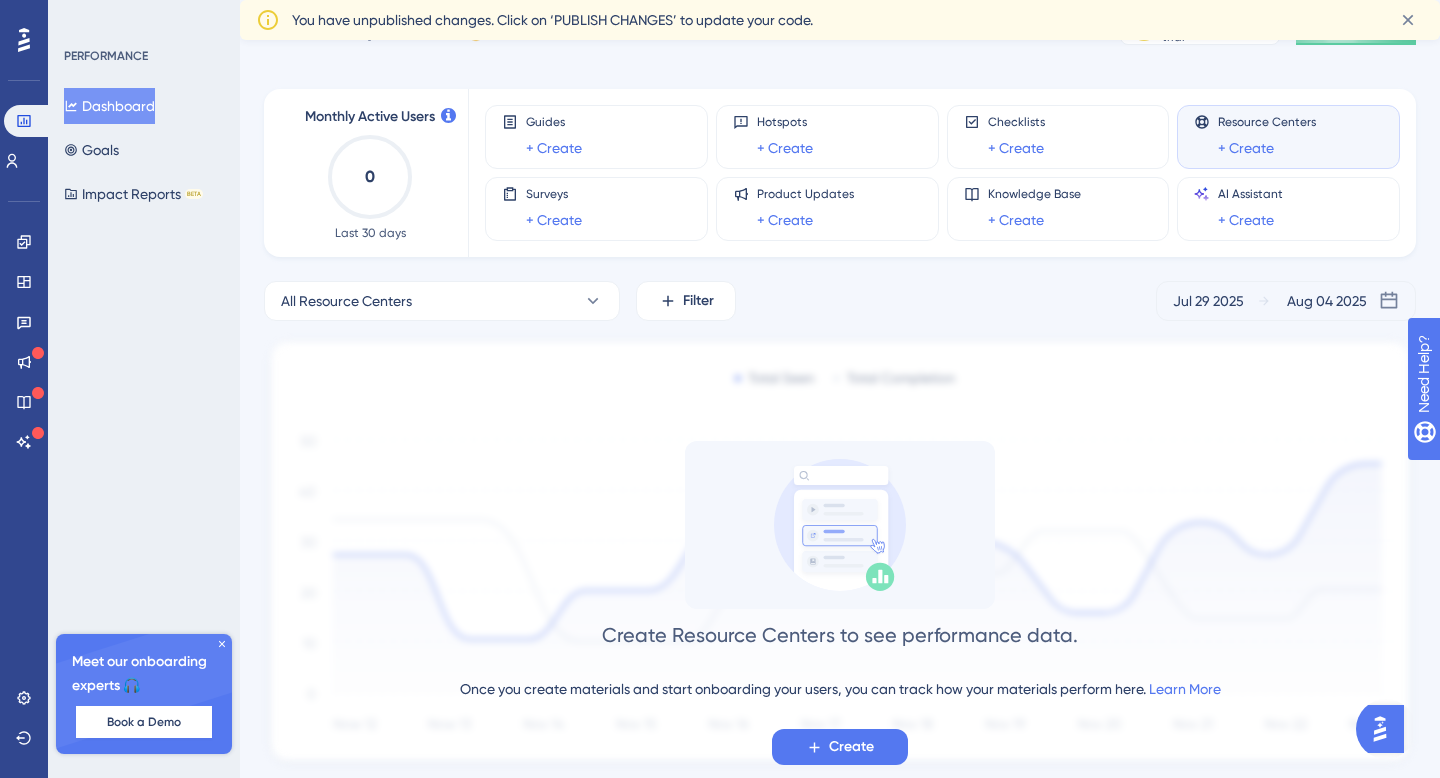 click 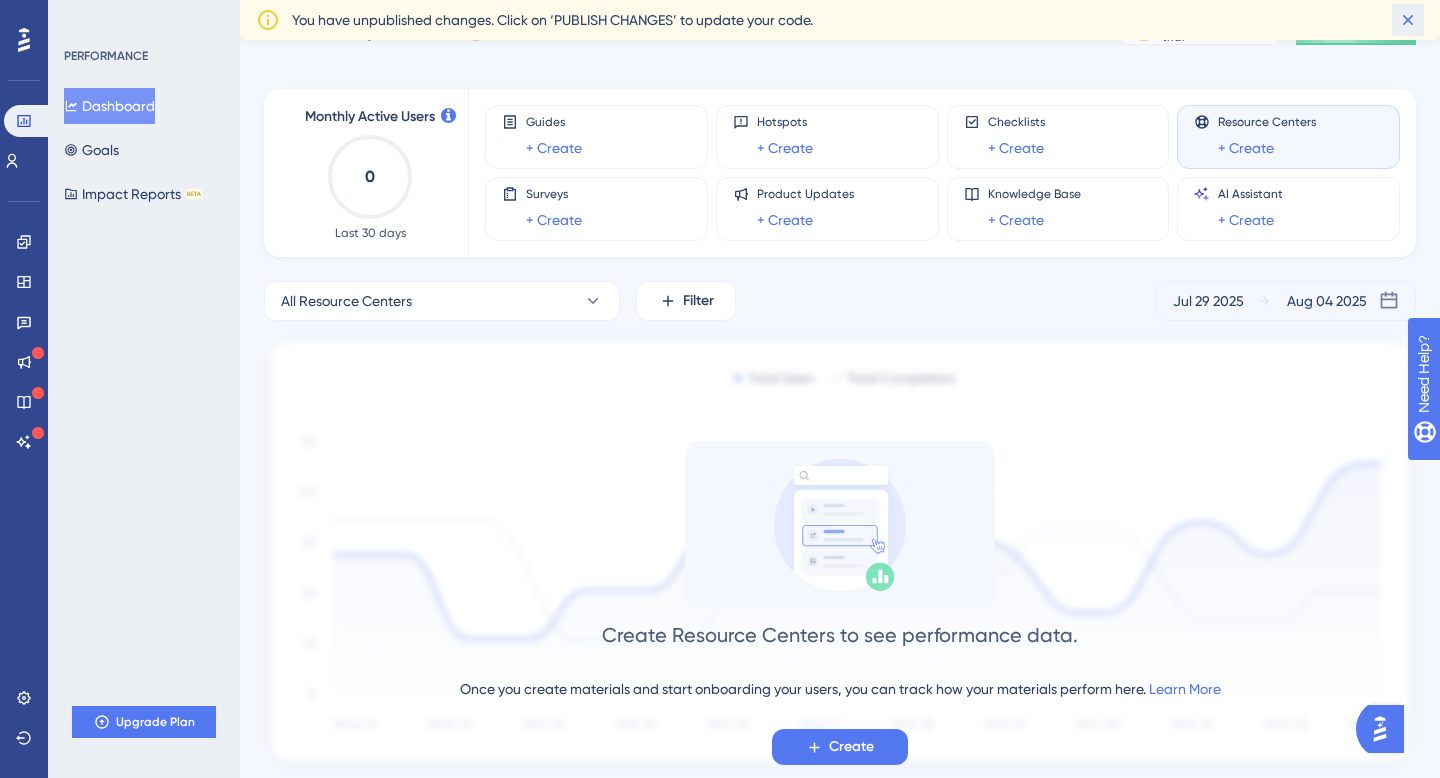 click 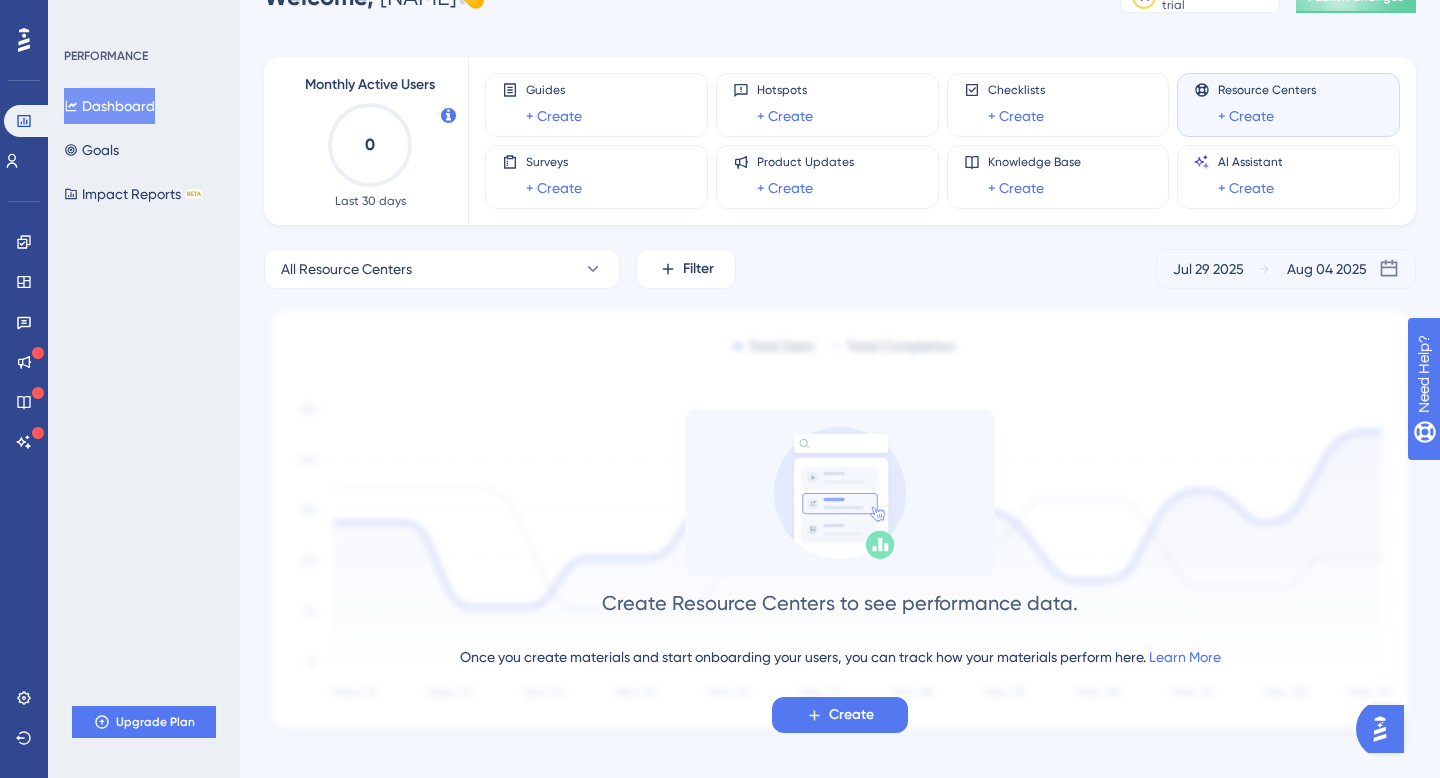 scroll, scrollTop: 0, scrollLeft: 0, axis: both 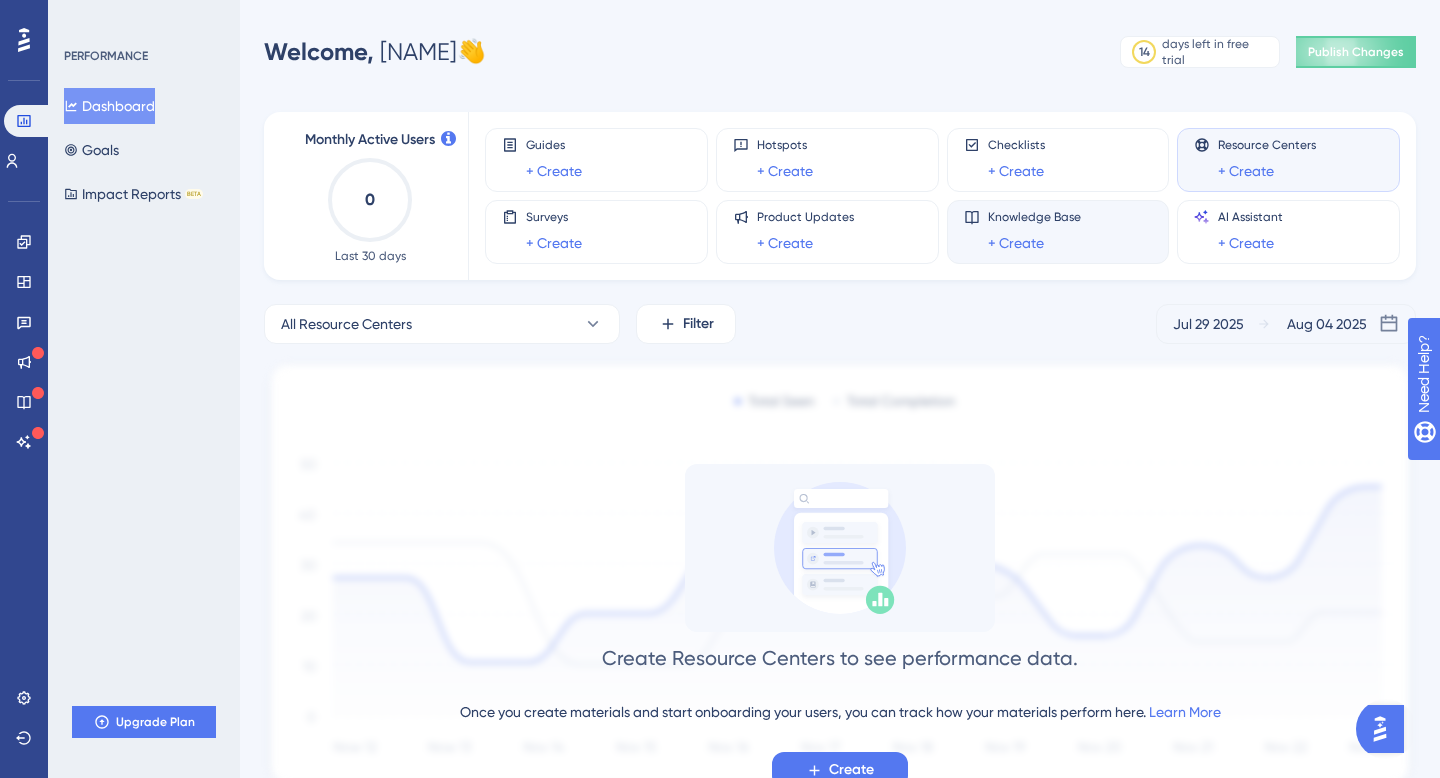 click on "Knowledge Base + Create" at bounding box center [1058, 232] 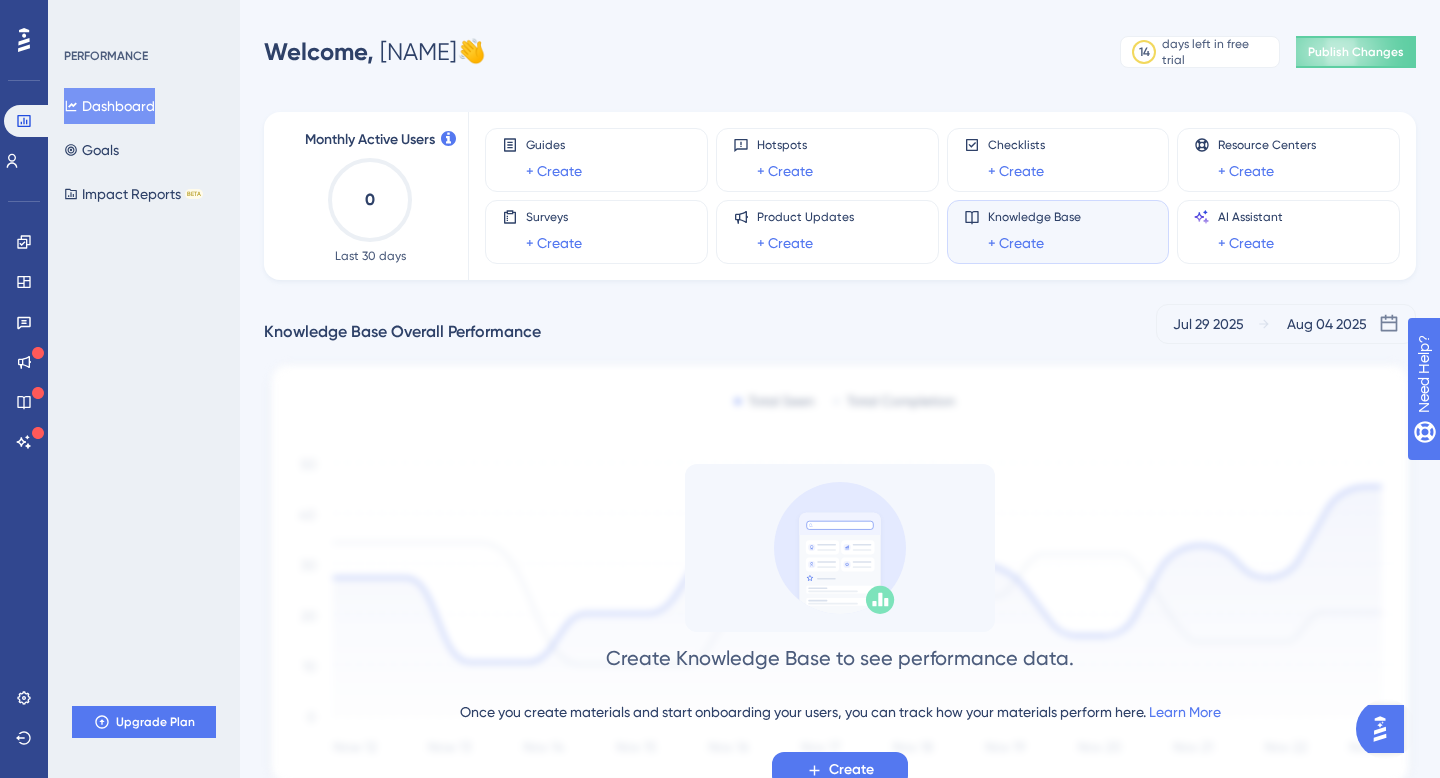 scroll, scrollTop: 78, scrollLeft: 0, axis: vertical 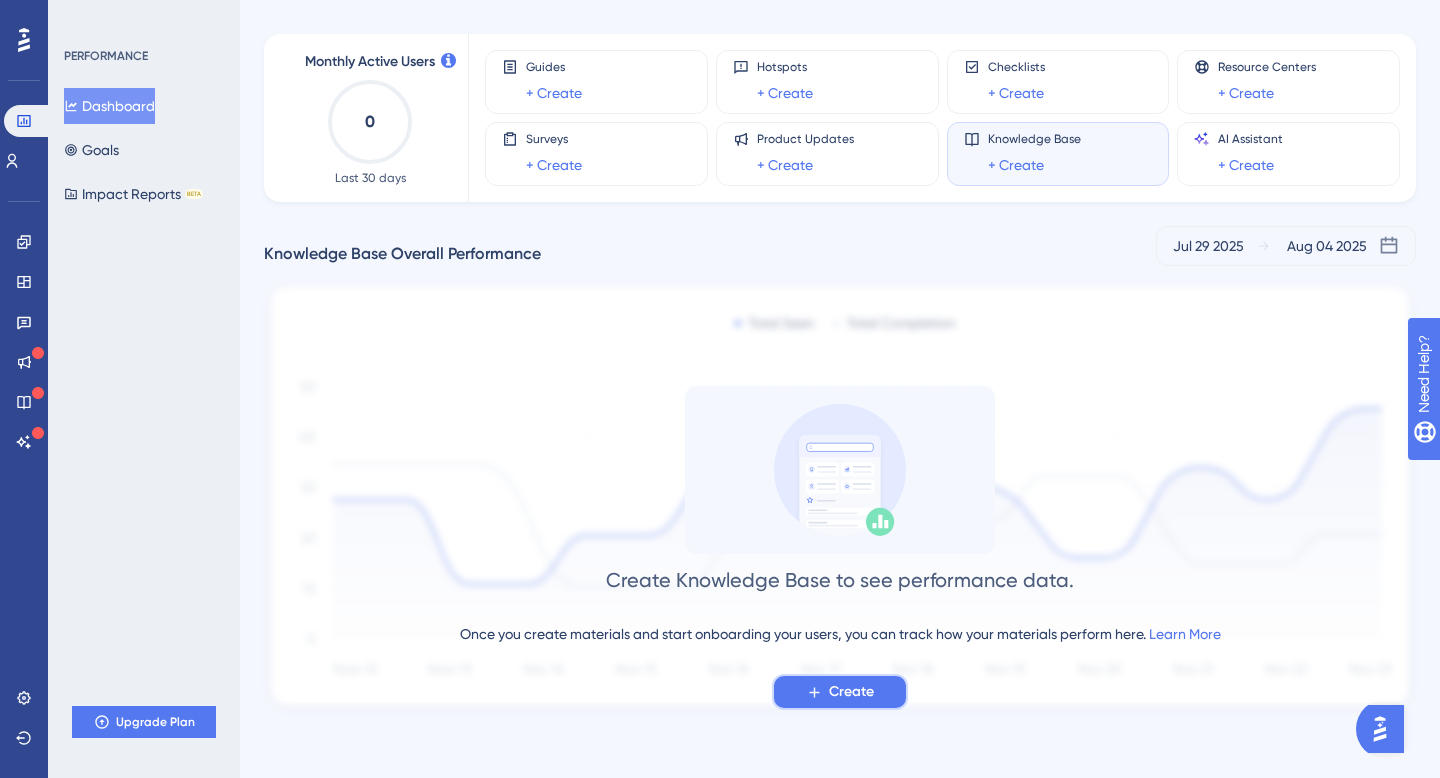 click on "Create" at bounding box center [851, 692] 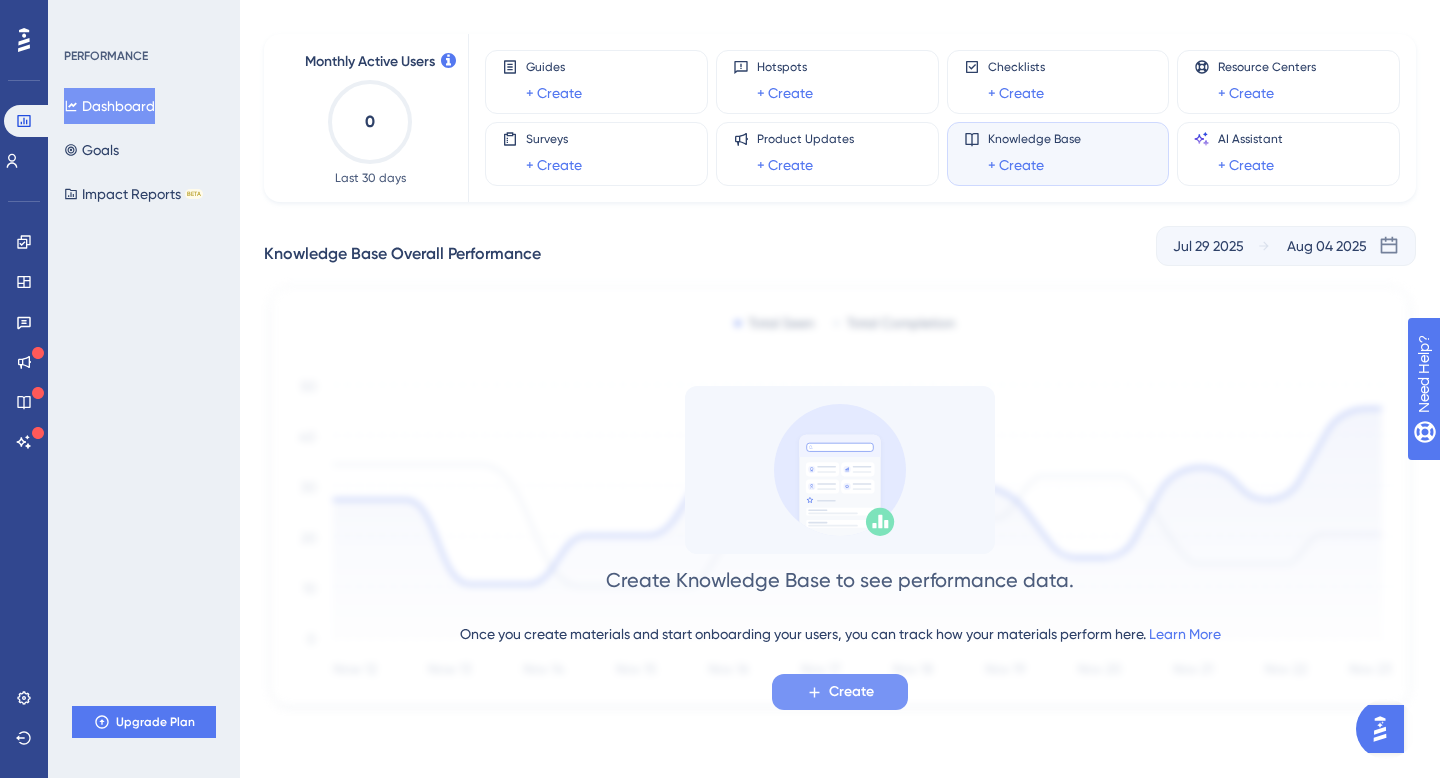 scroll, scrollTop: 0, scrollLeft: 0, axis: both 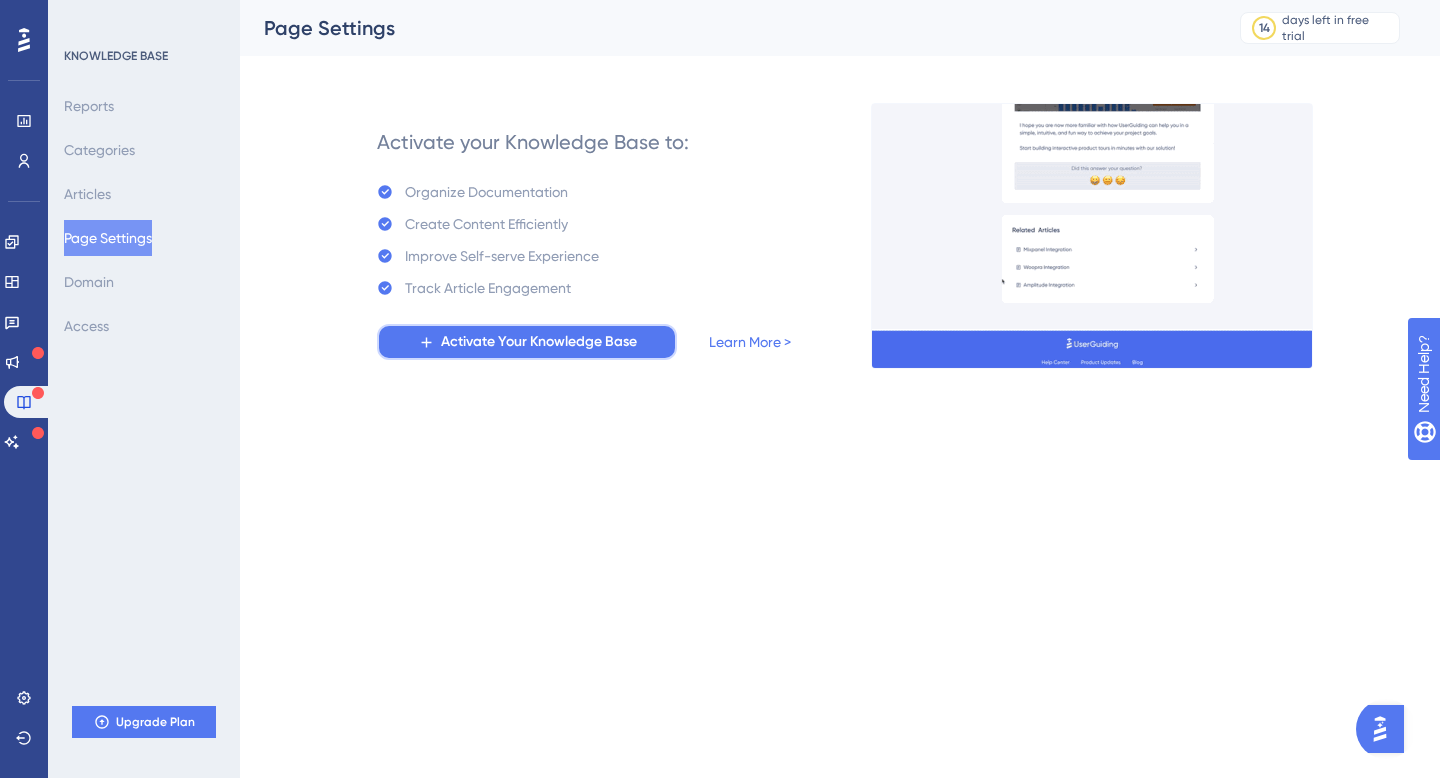 click on "Activate Your Knowledge Base" at bounding box center (539, 342) 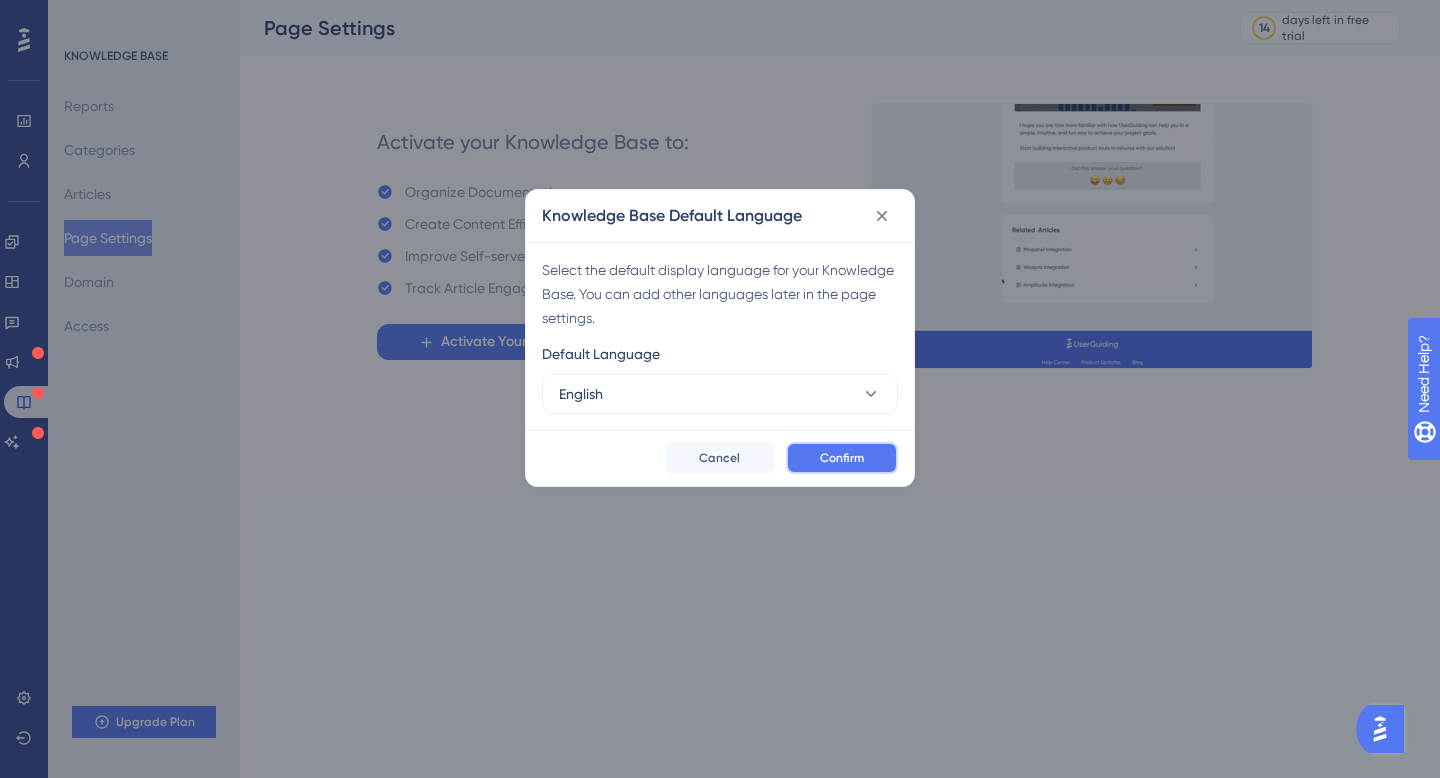 click on "Confirm" at bounding box center [842, 458] 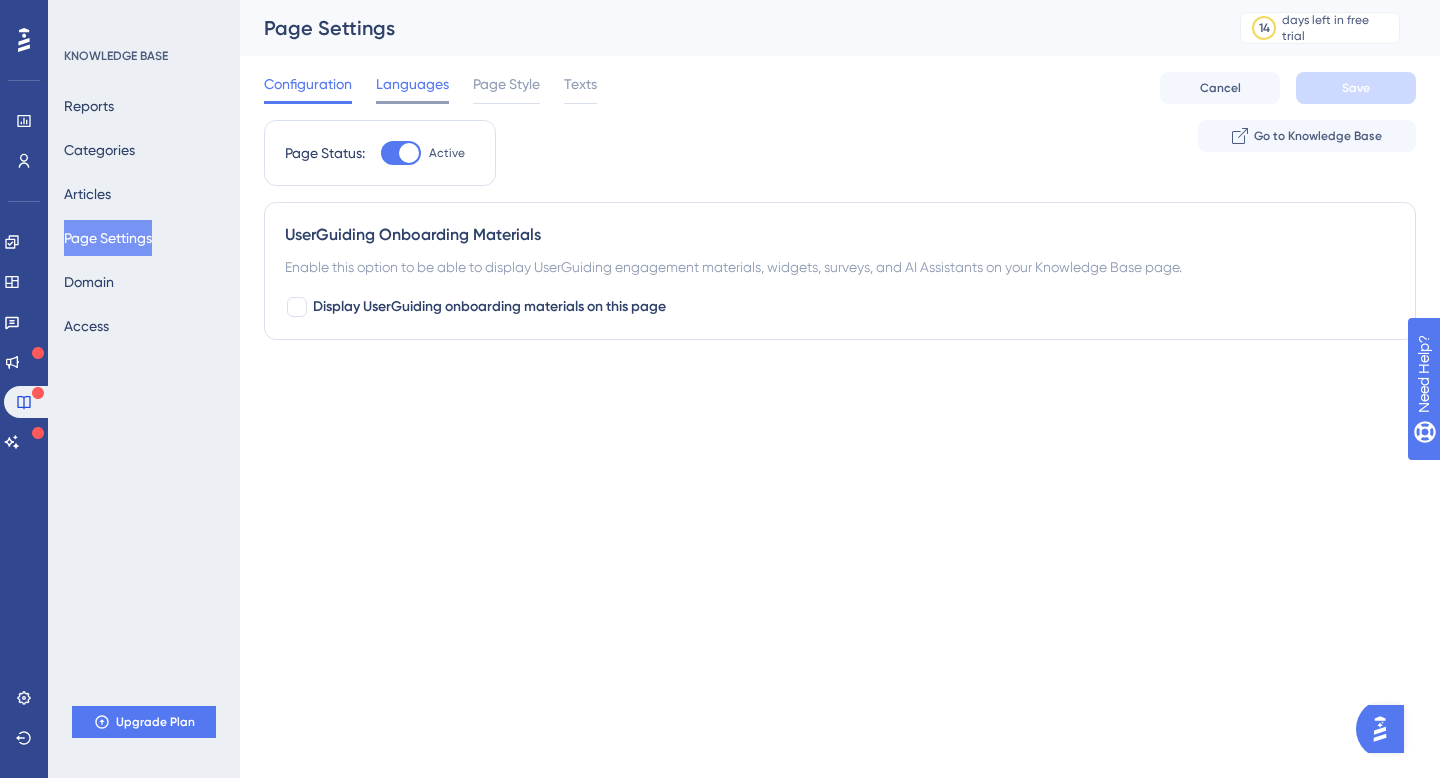 click on "Languages" at bounding box center (412, 84) 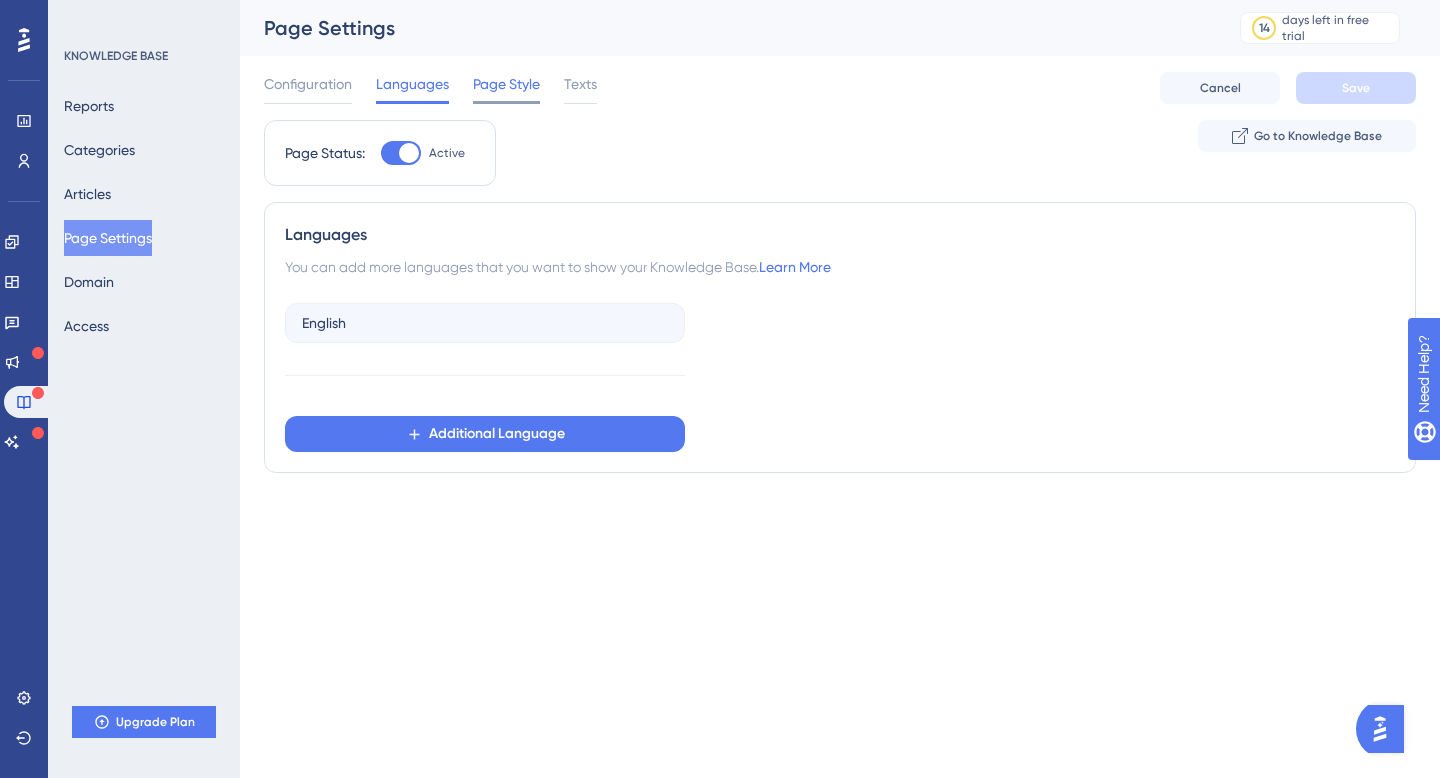 click on "Page Style" at bounding box center (506, 84) 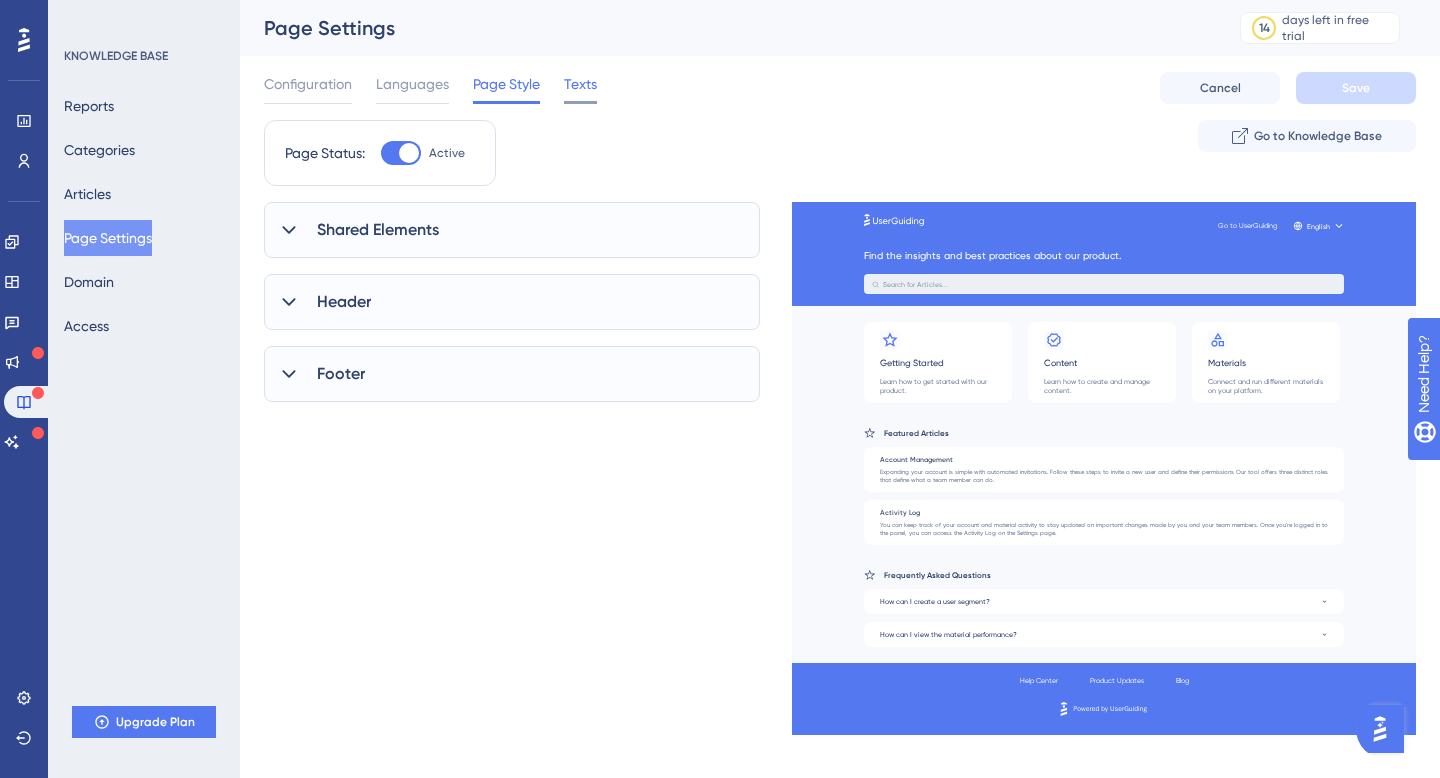click on "Texts" at bounding box center [580, 84] 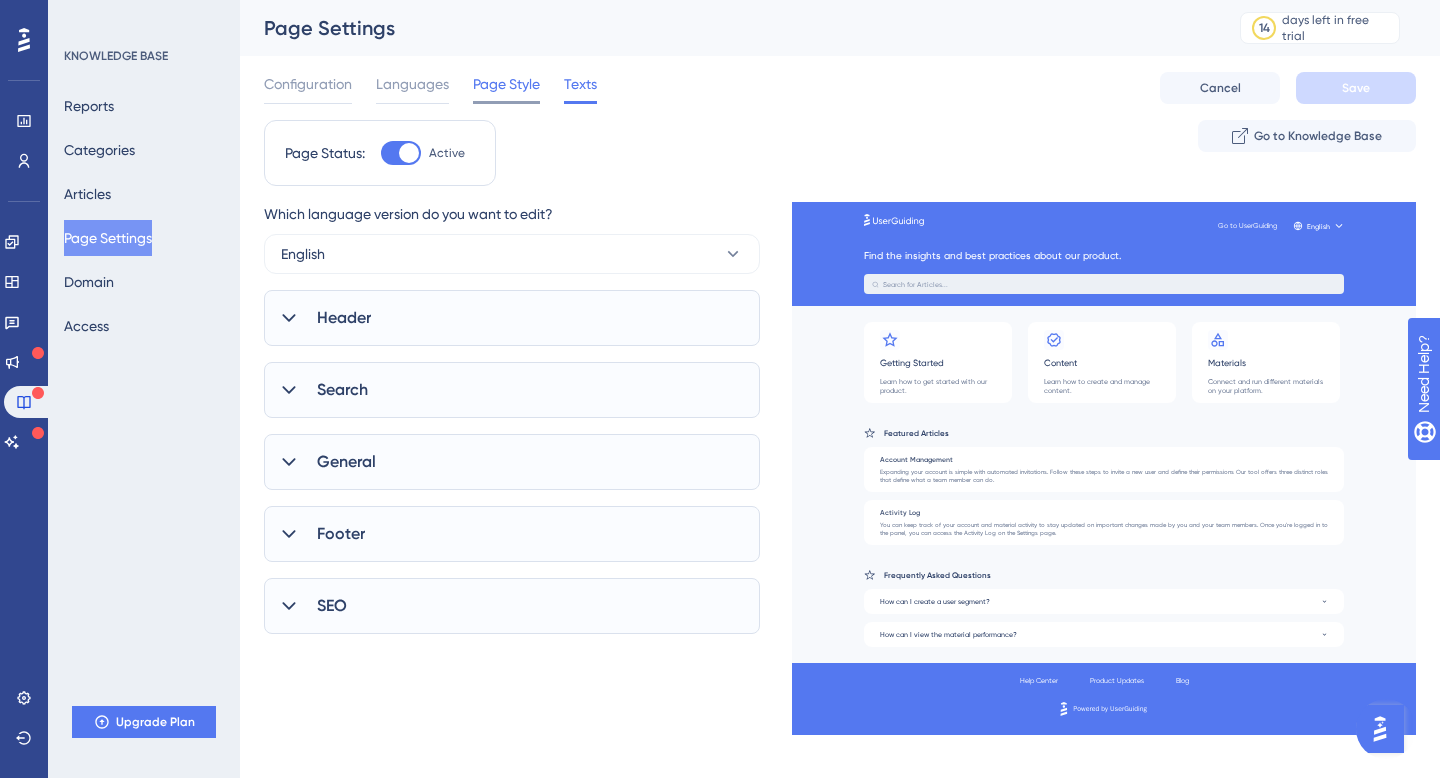 click on "Page Style" at bounding box center [506, 84] 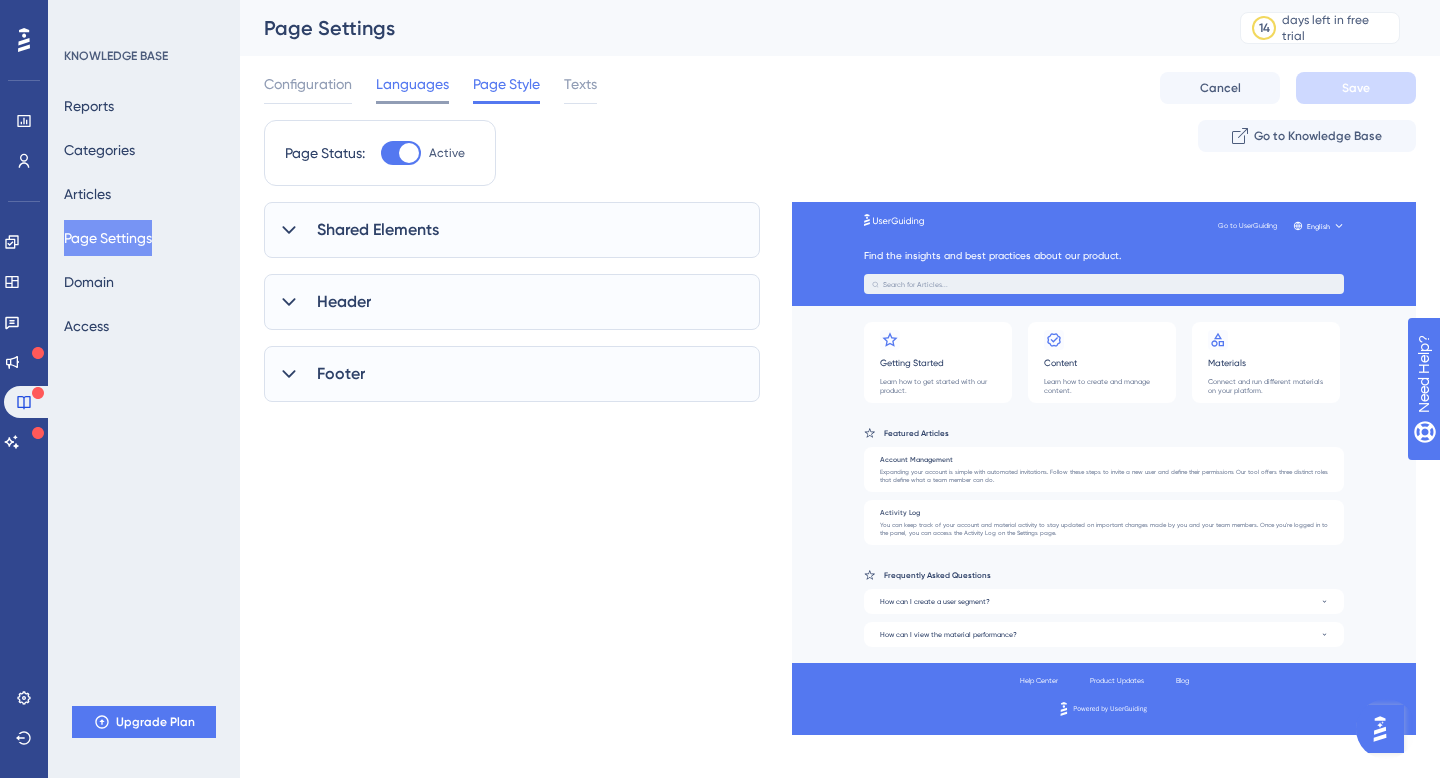 click on "Languages" at bounding box center (412, 84) 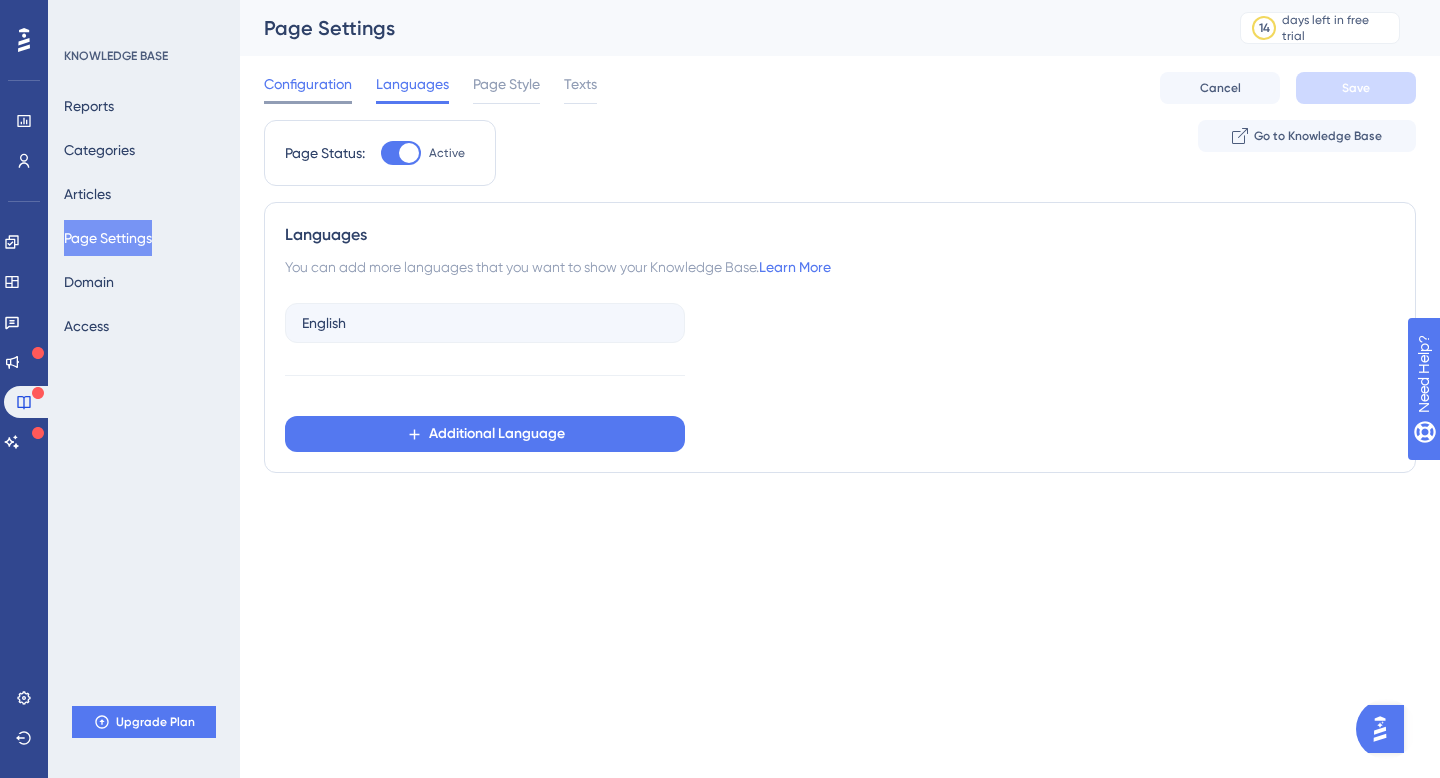 click on "Configuration" at bounding box center [308, 84] 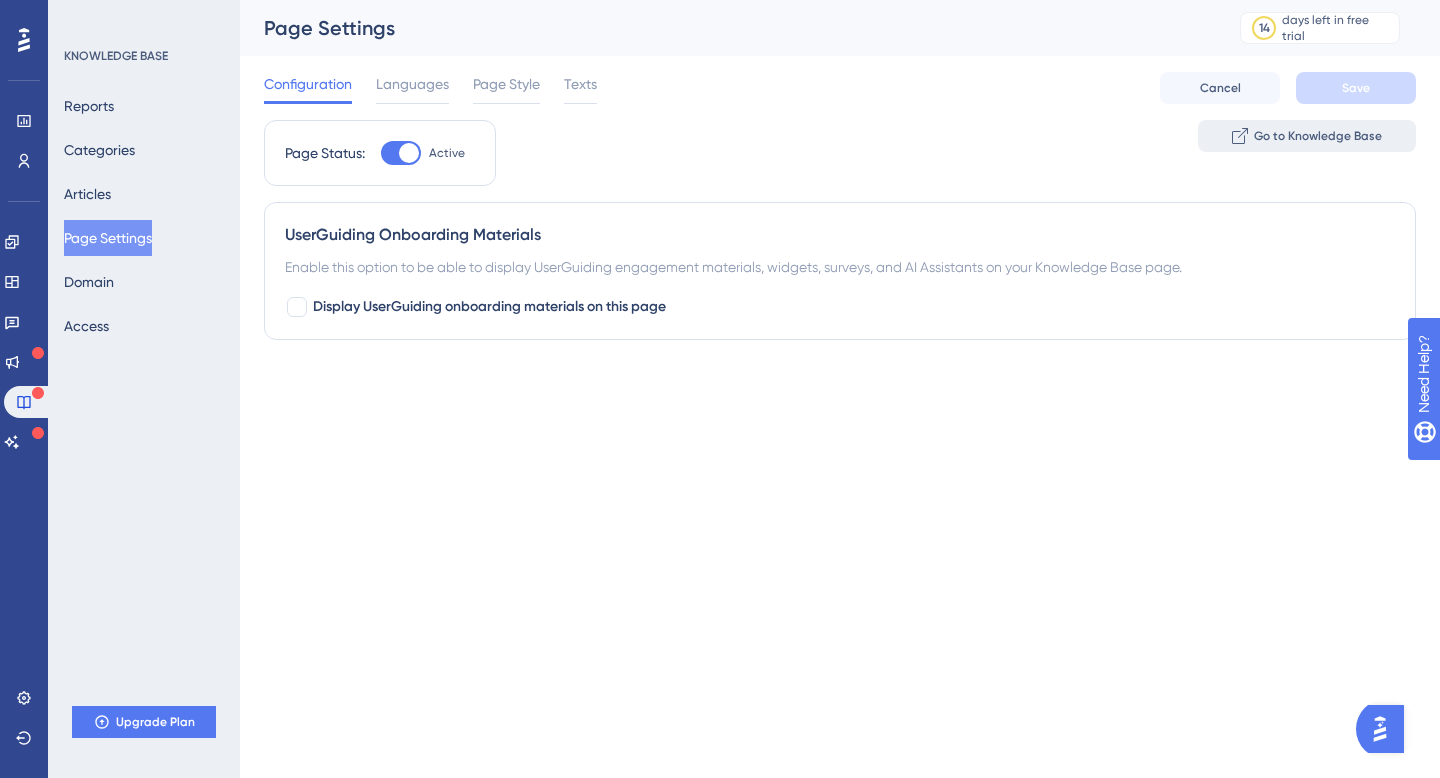 click on "Go to Knowledge Base" at bounding box center [1318, 136] 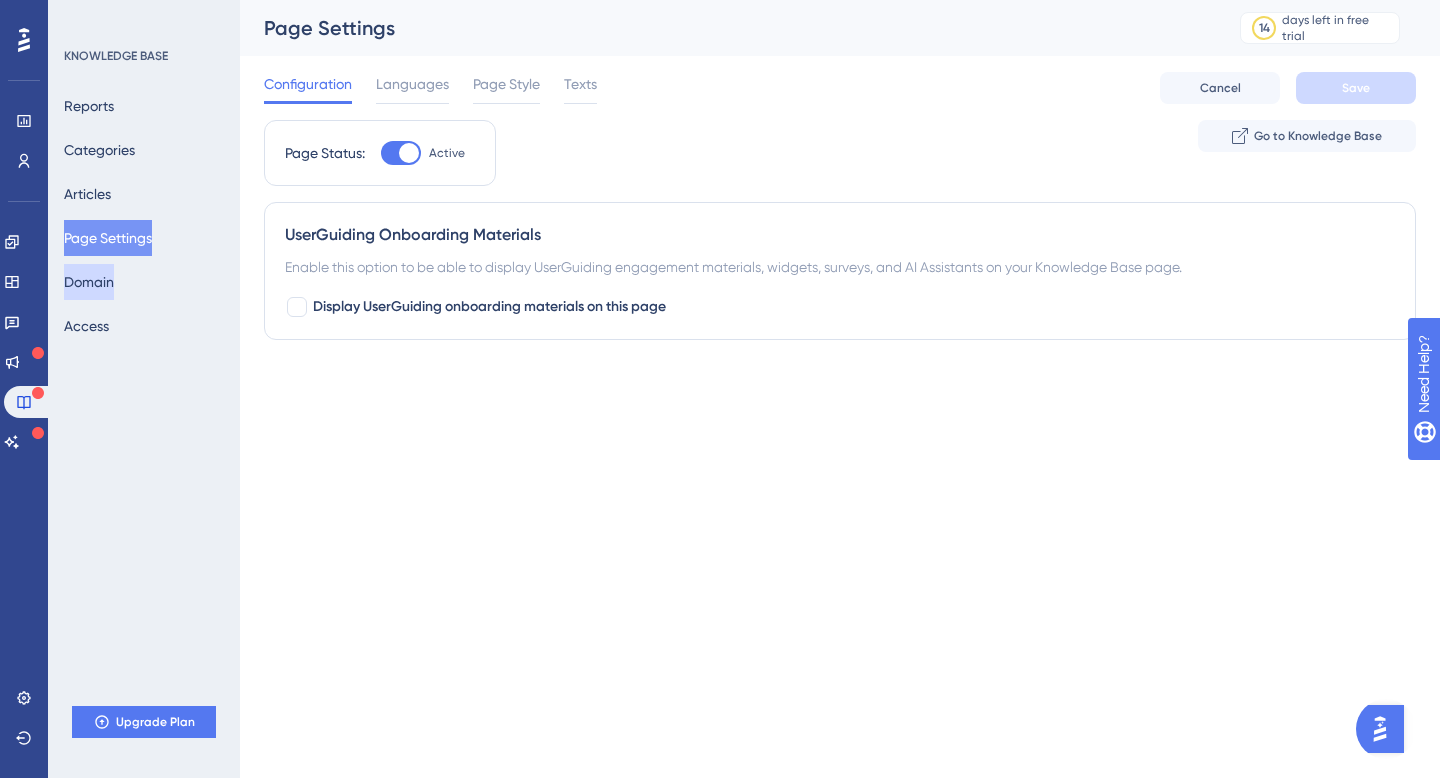 click on "Domain" at bounding box center (89, 282) 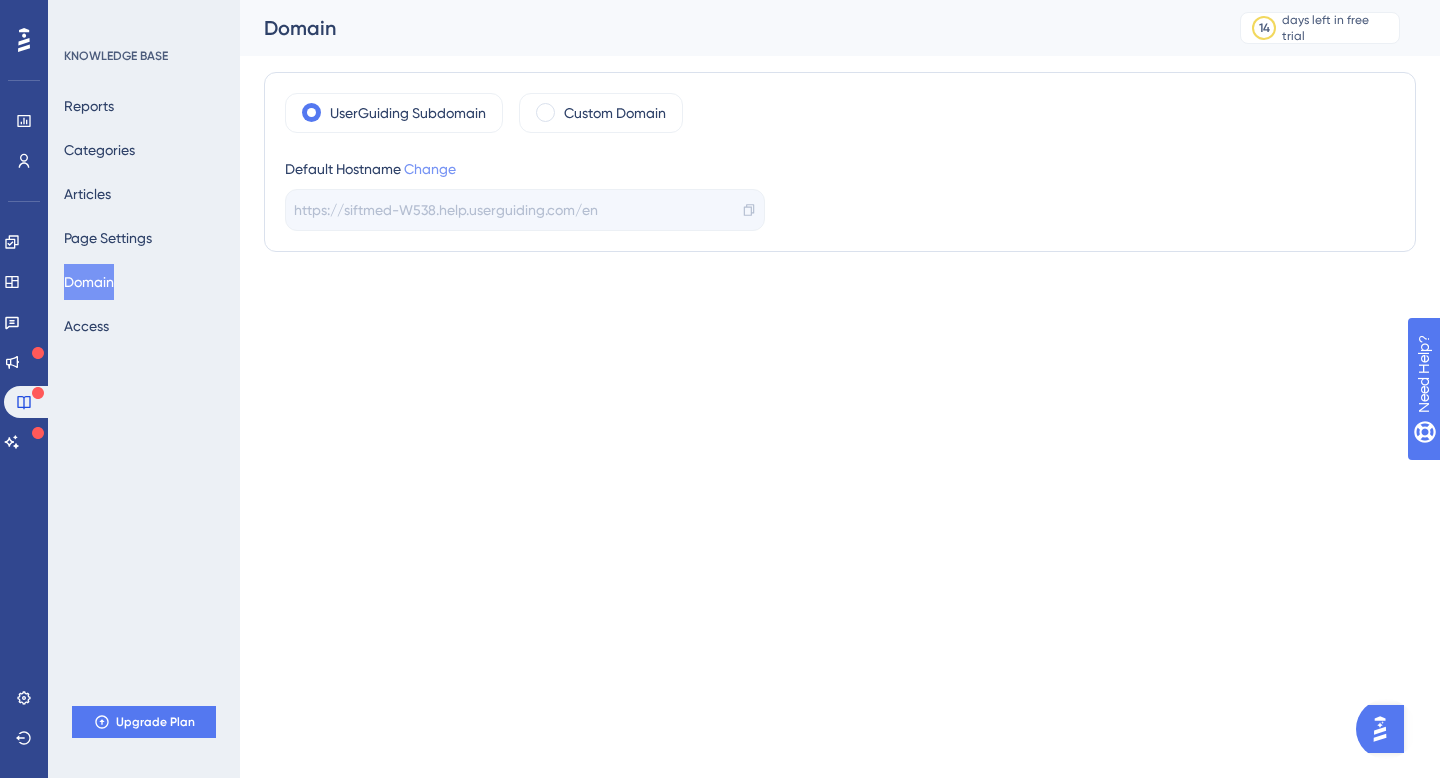 click on "Change" at bounding box center [430, 169] 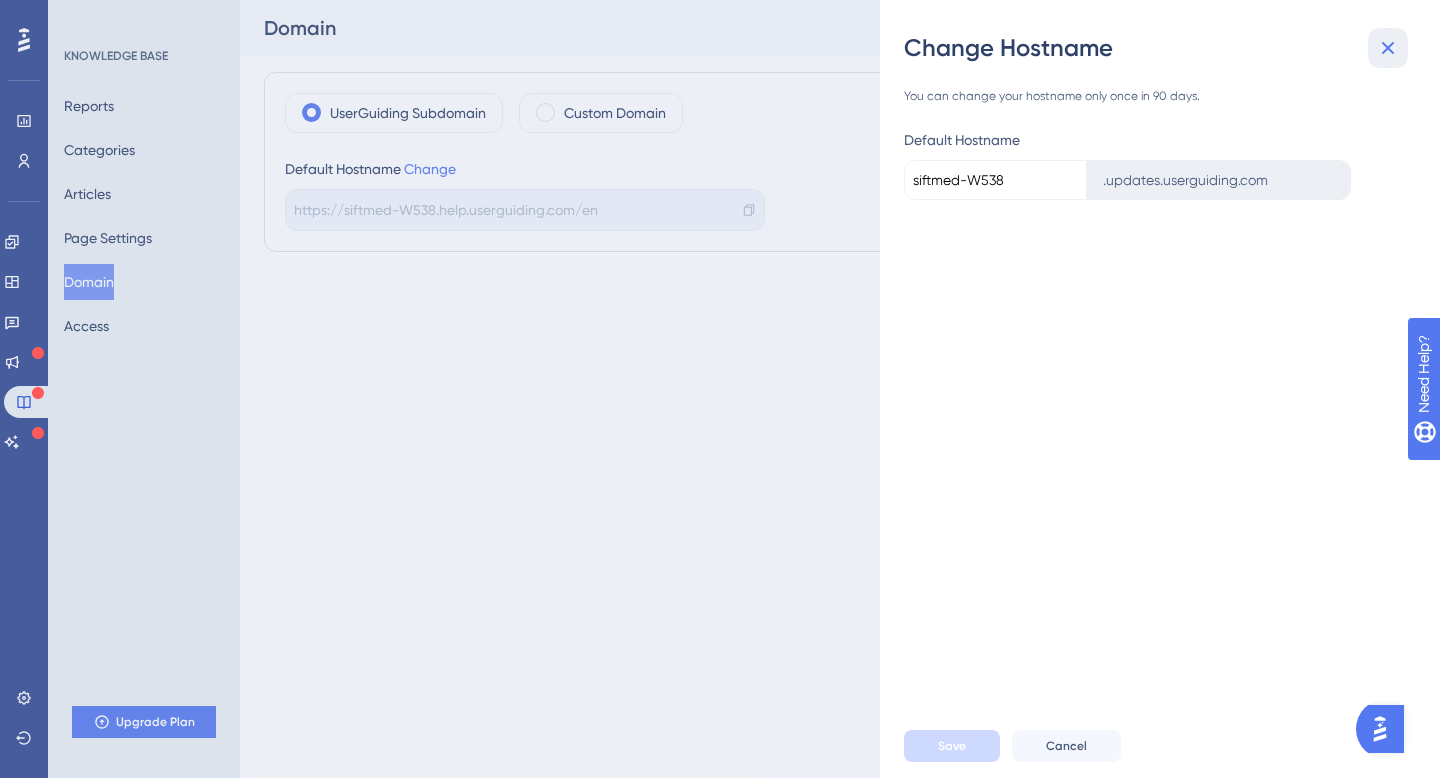 click 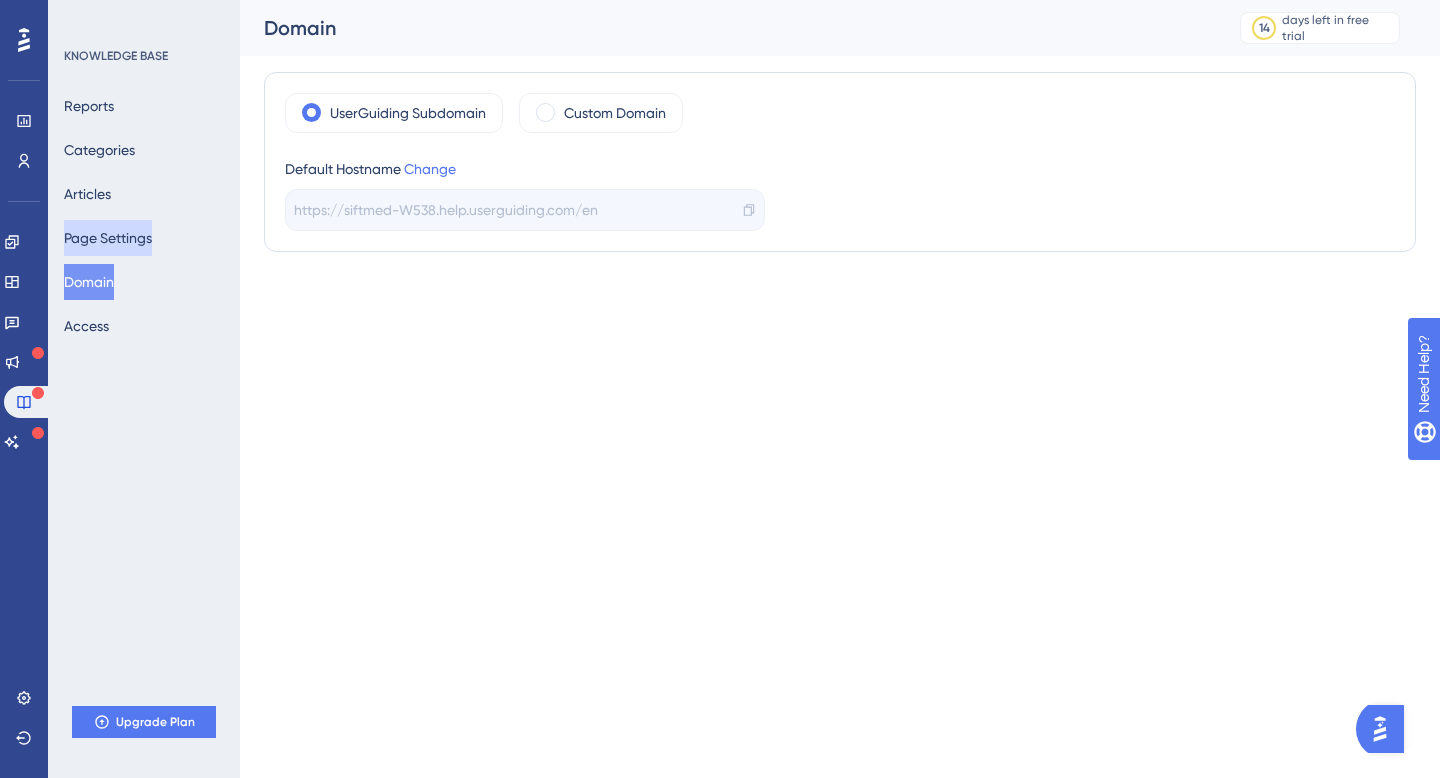 click on "Page Settings" at bounding box center [108, 238] 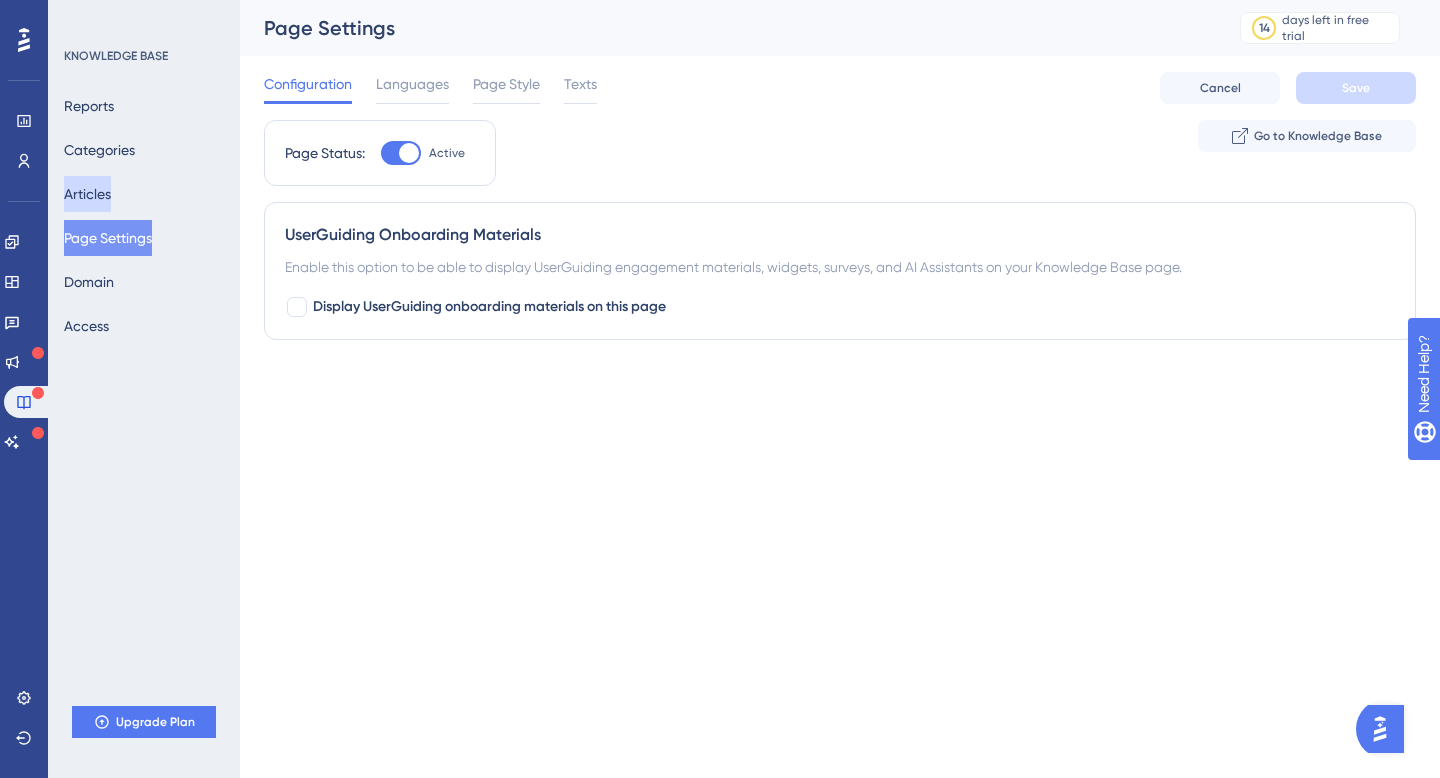 click on "Articles" at bounding box center [87, 194] 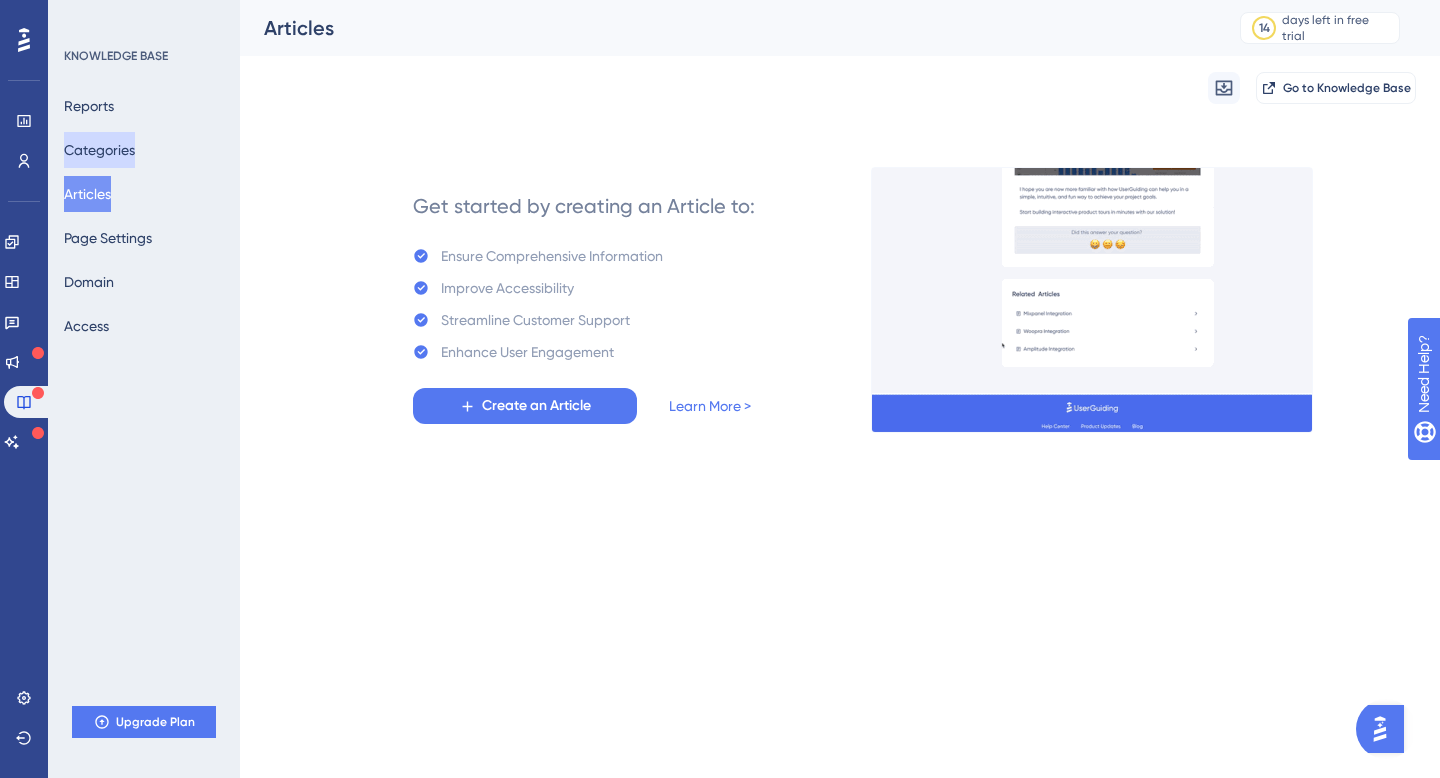 click on "Categories" at bounding box center (99, 150) 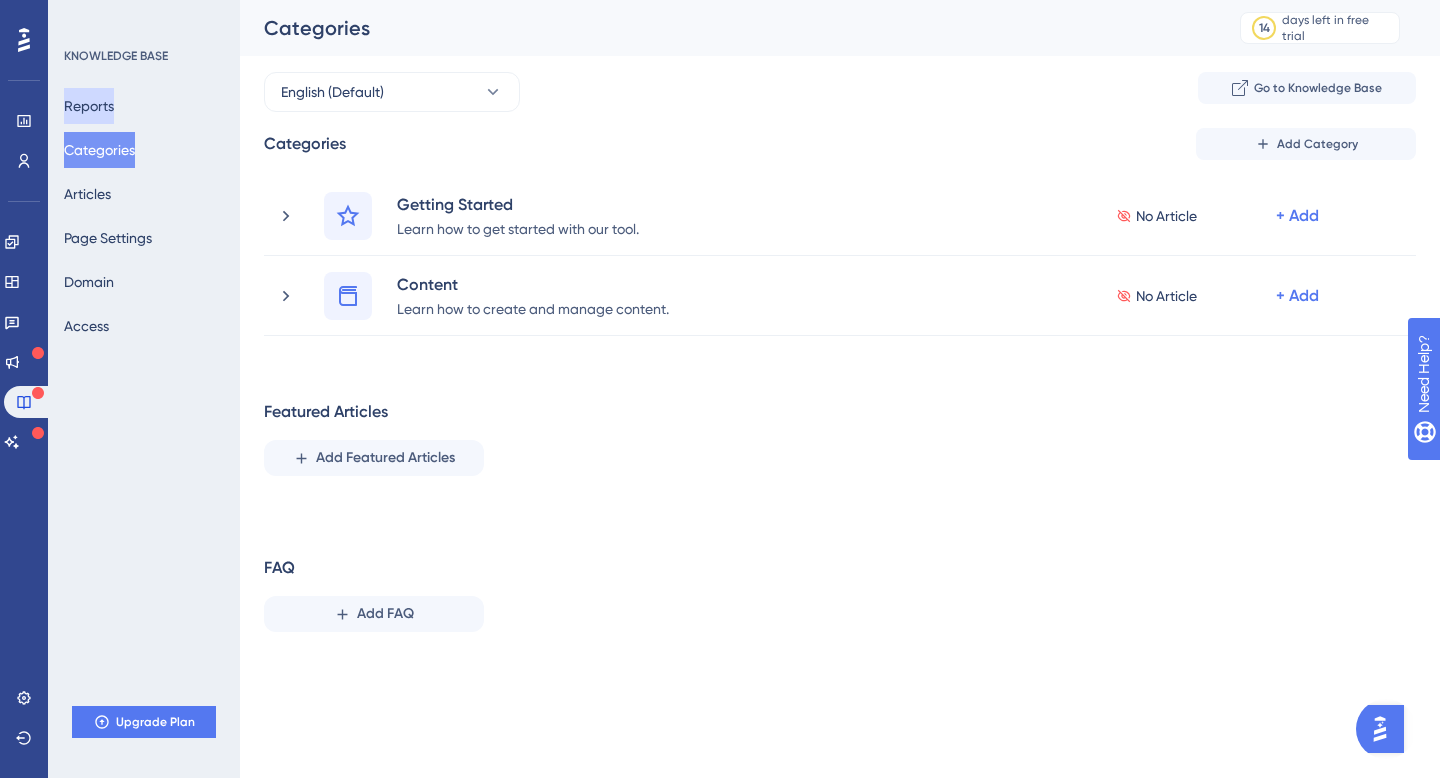 click on "Reports" at bounding box center [89, 106] 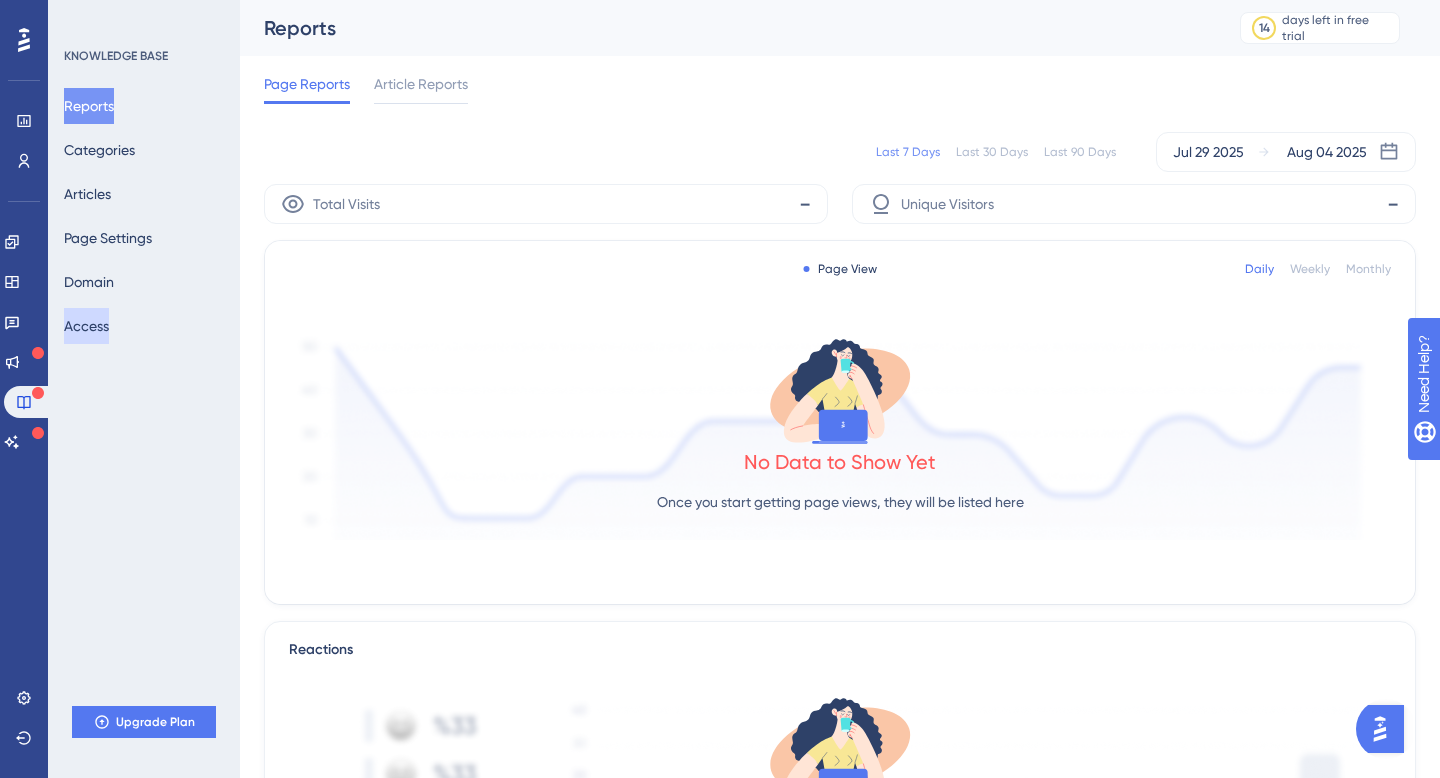 click on "Access" at bounding box center [86, 326] 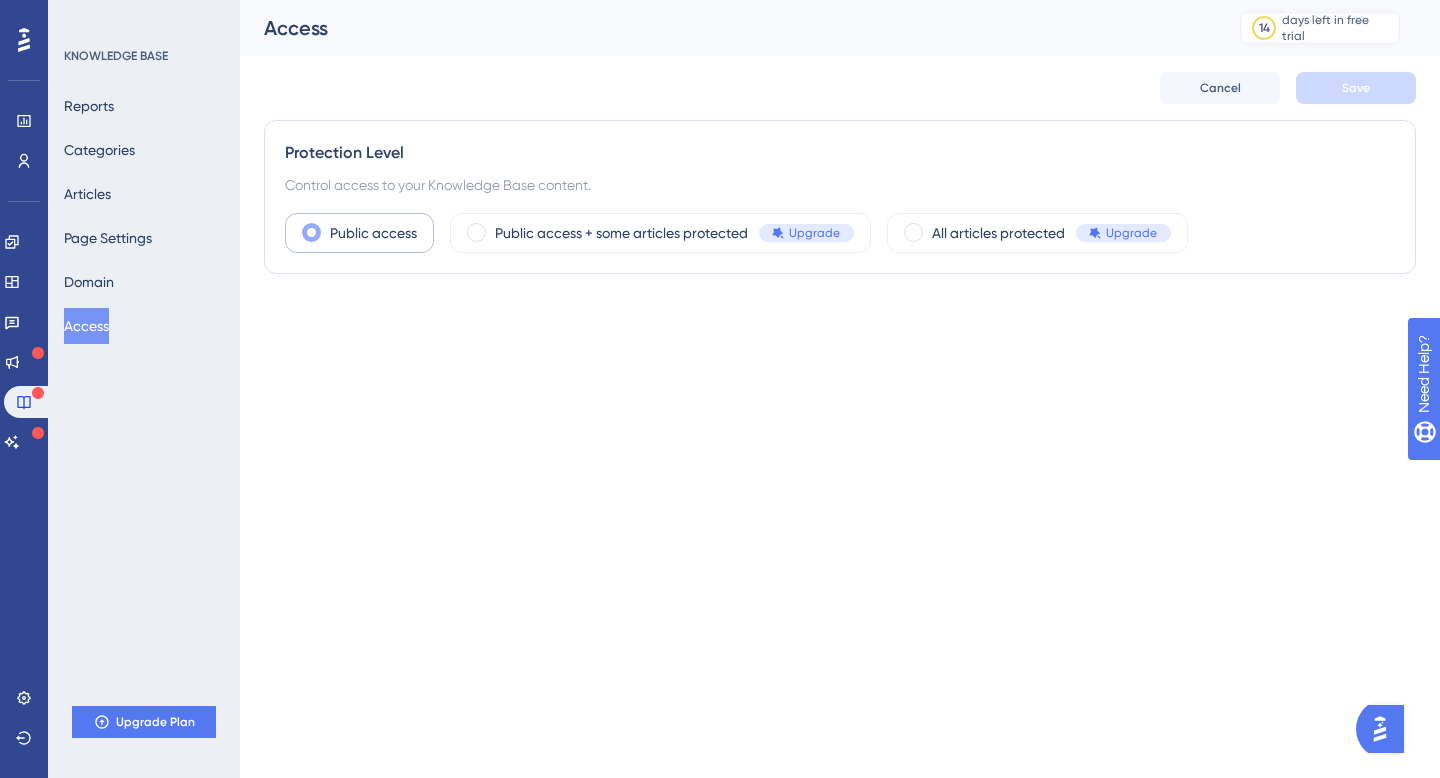 click on "Public access" at bounding box center [373, 233] 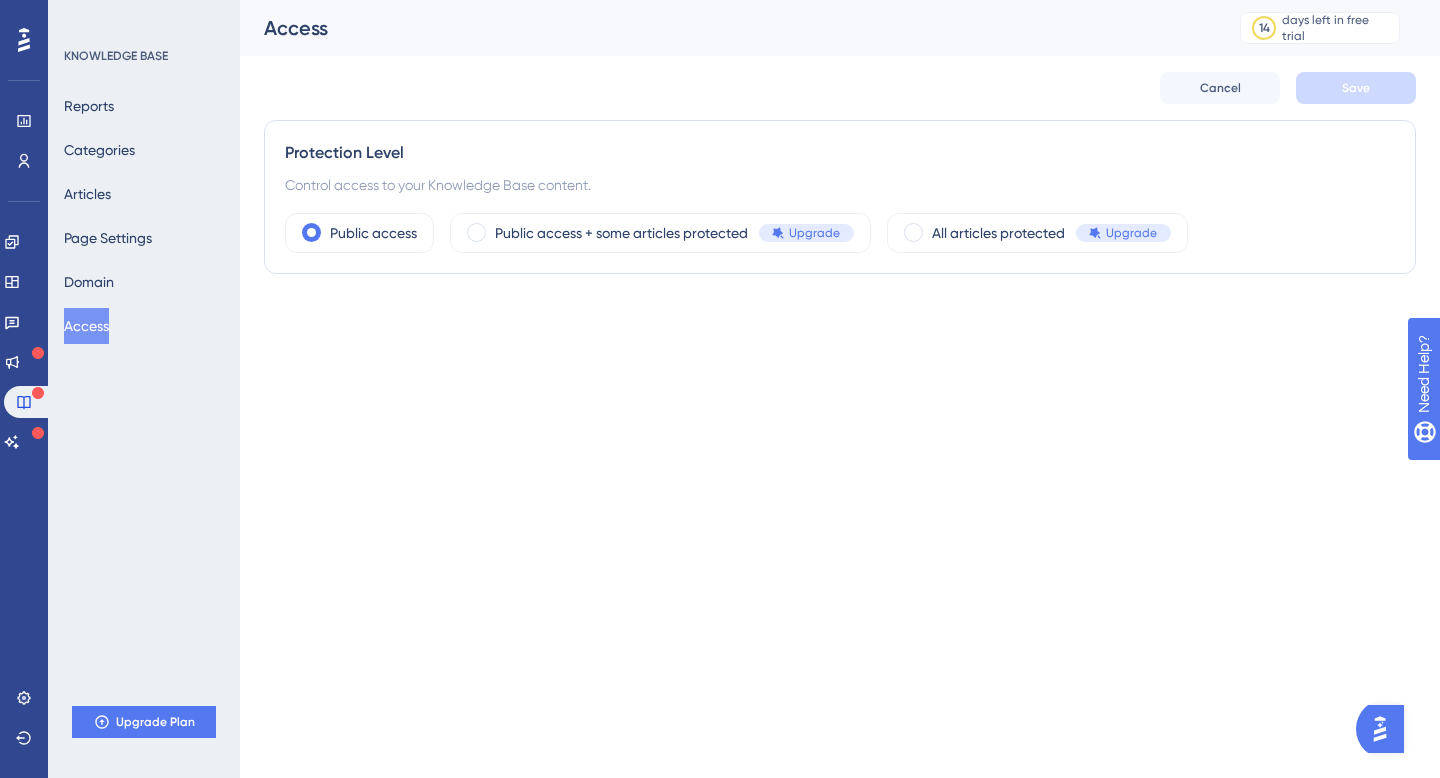 click 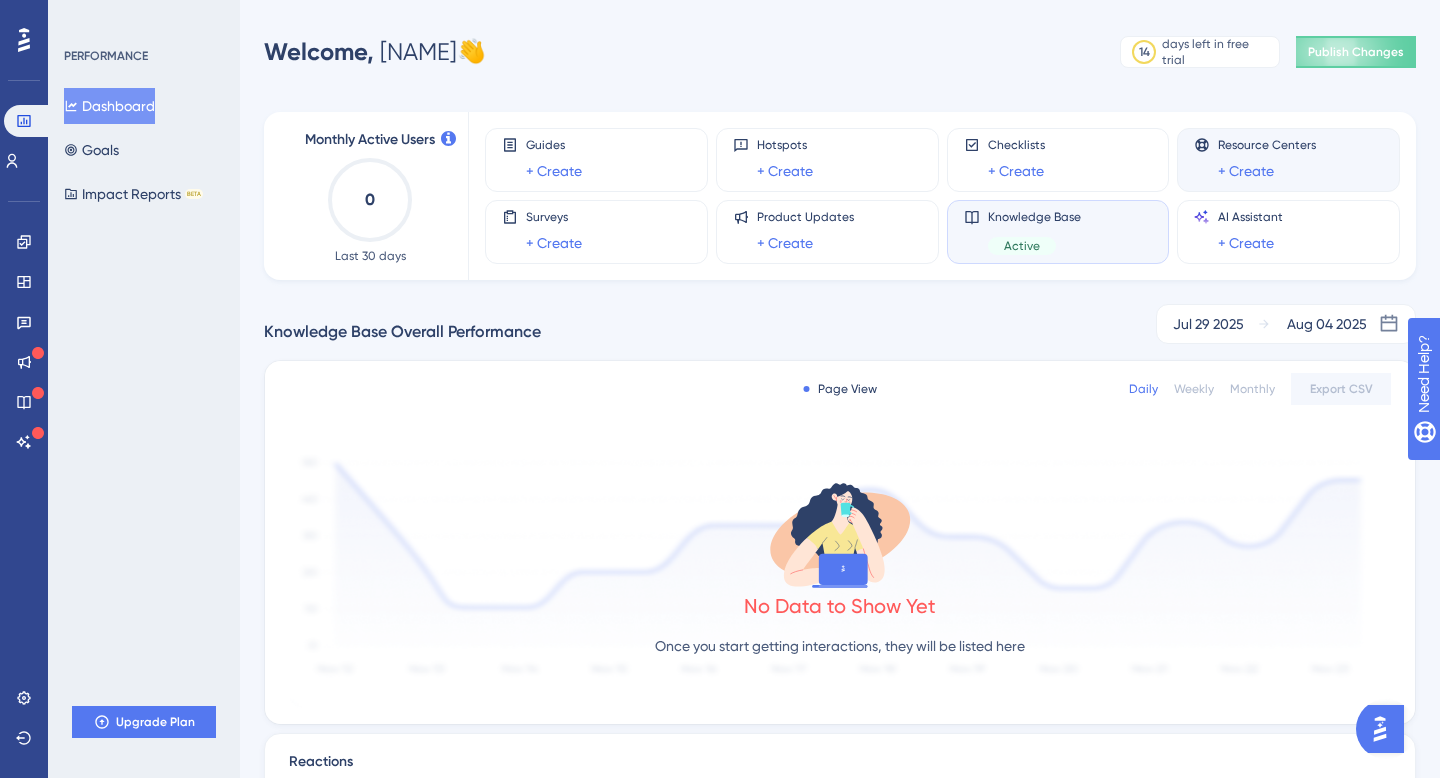 click on "+ Create" at bounding box center [1267, 171] 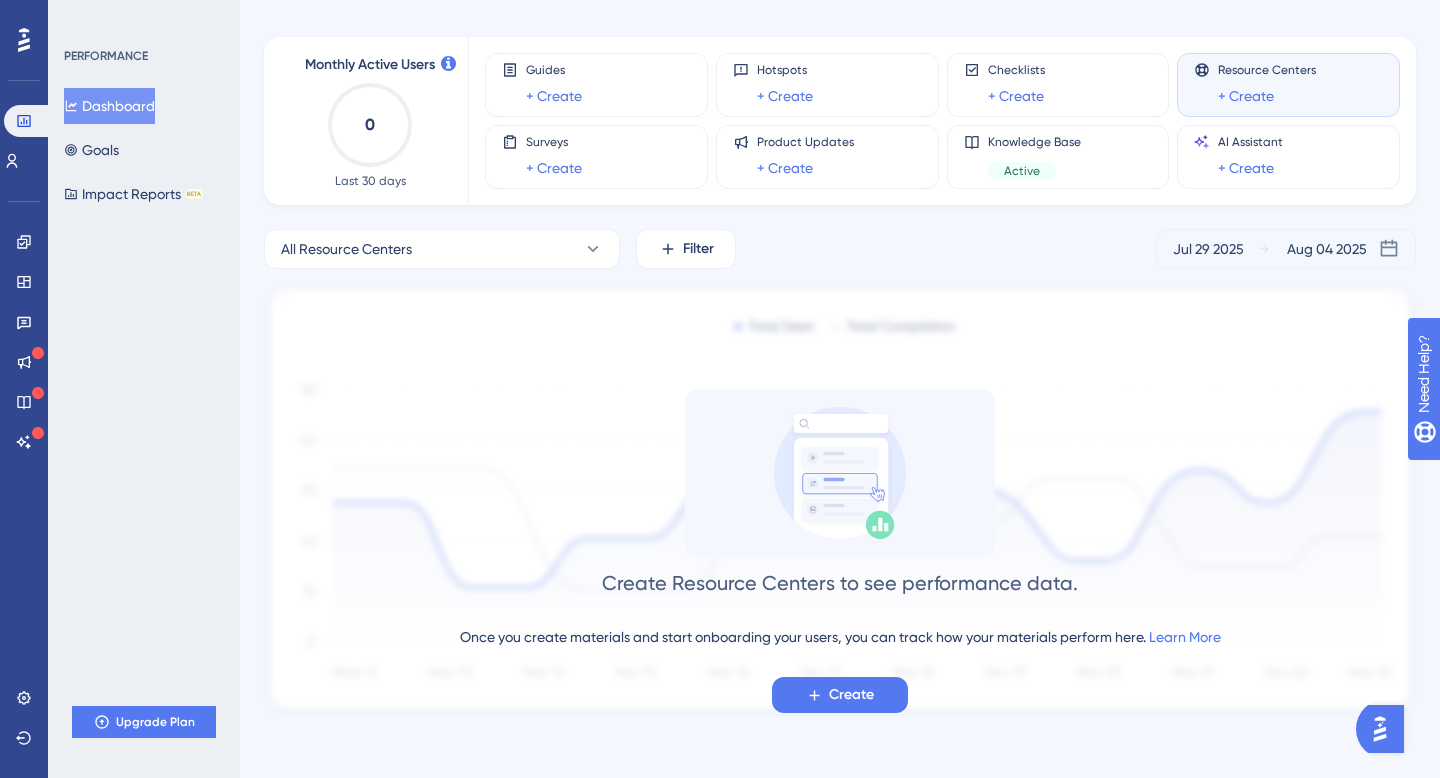 scroll, scrollTop: 78, scrollLeft: 0, axis: vertical 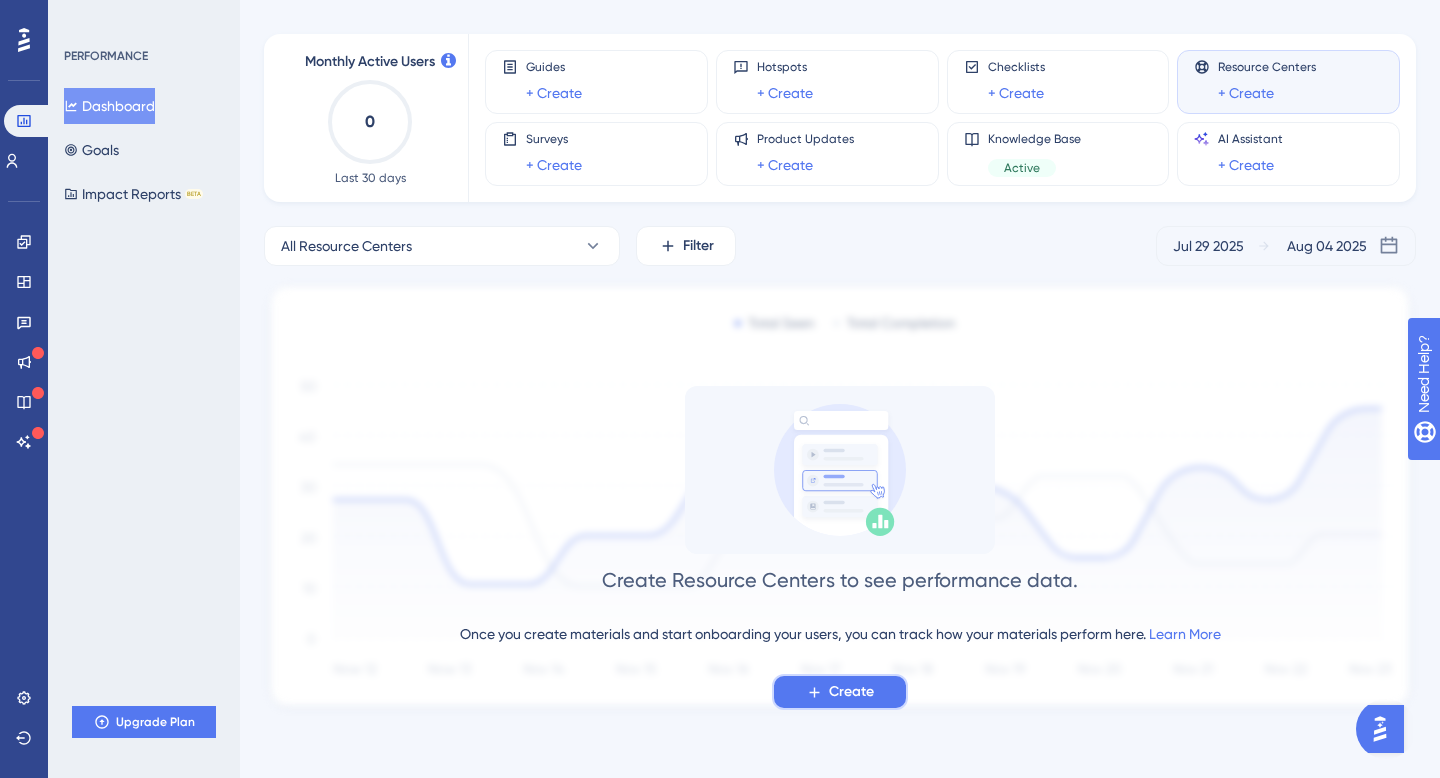 click on "Create" at bounding box center [851, 692] 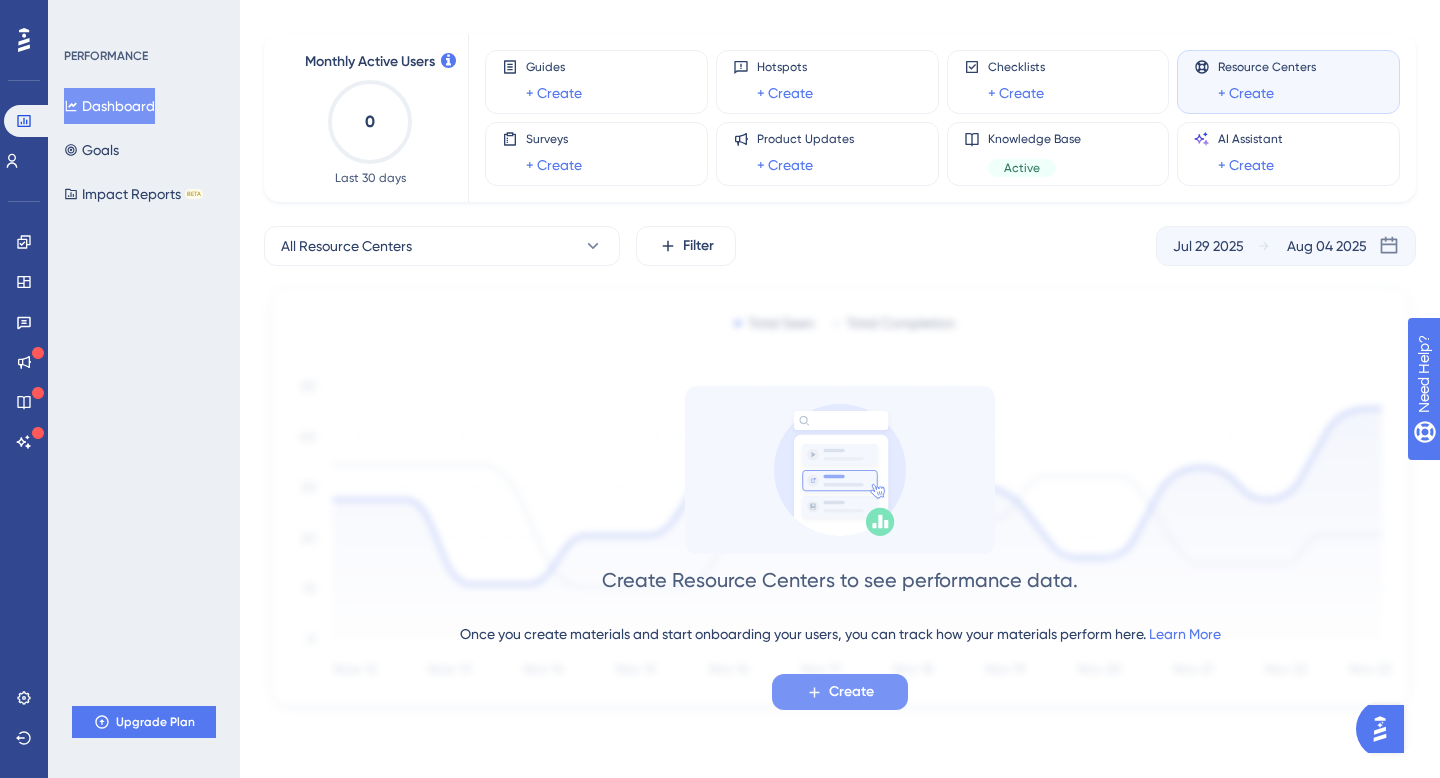 scroll, scrollTop: 0, scrollLeft: 0, axis: both 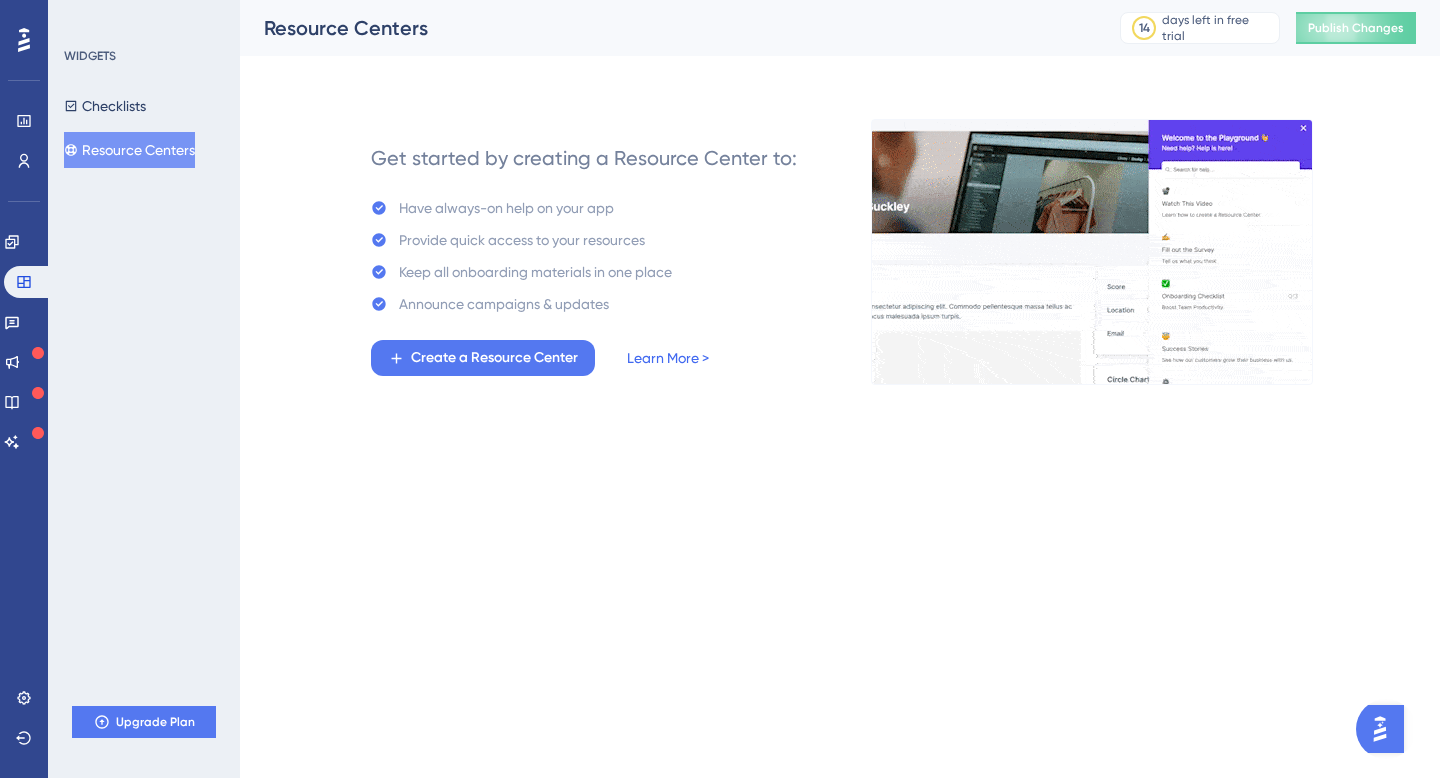 click on "Learn More >" at bounding box center (668, 358) 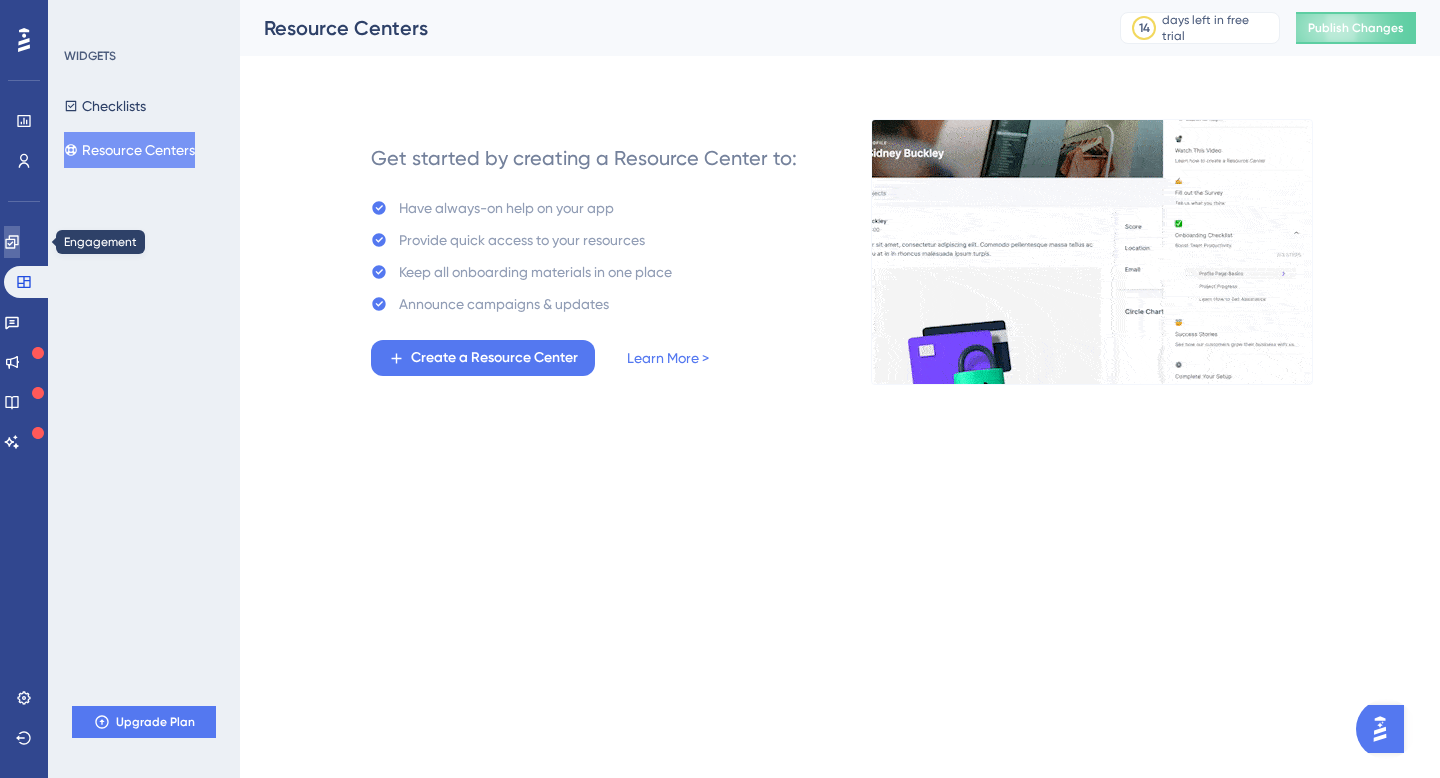 click 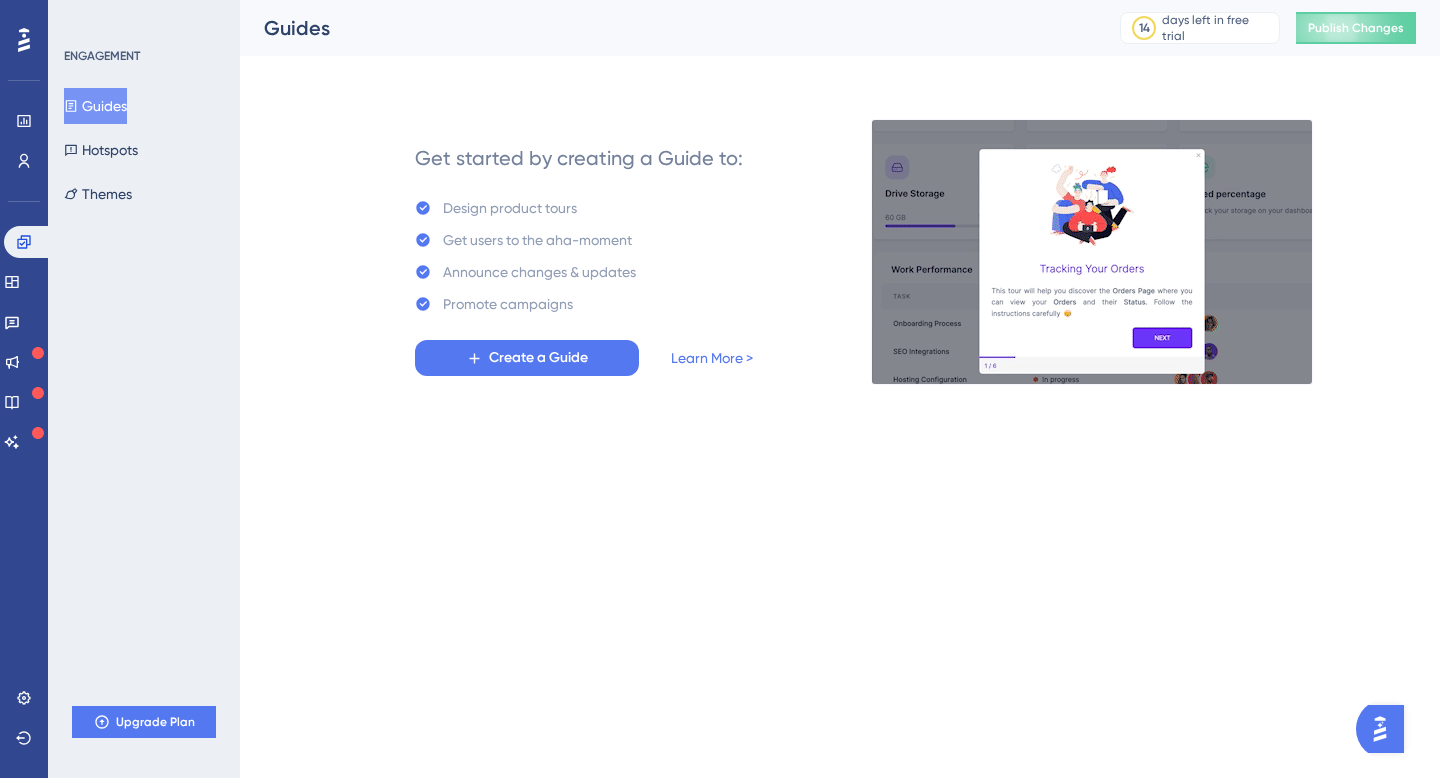 scroll, scrollTop: 0, scrollLeft: 0, axis: both 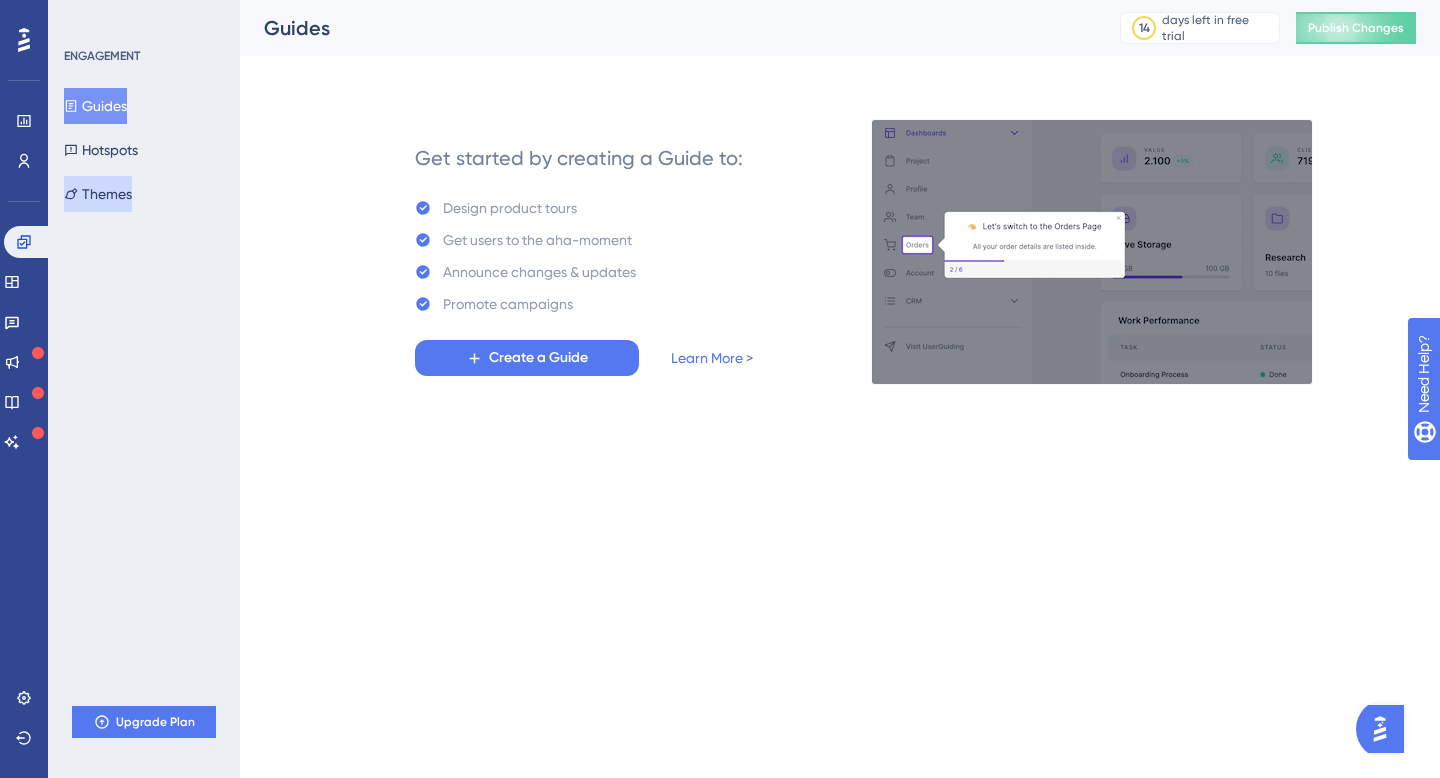 click on "Themes" at bounding box center [98, 194] 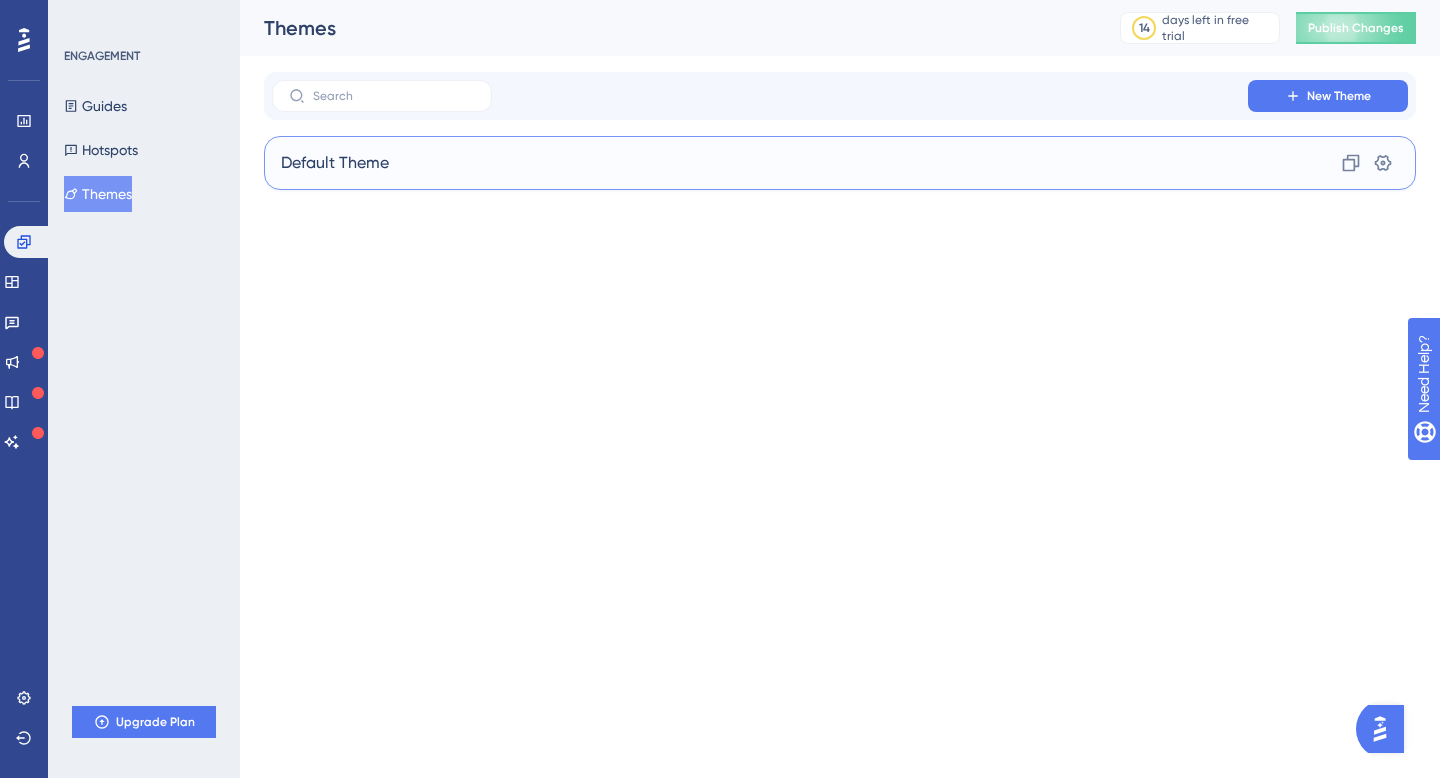click on "Default Theme Clone Settings" at bounding box center (840, 163) 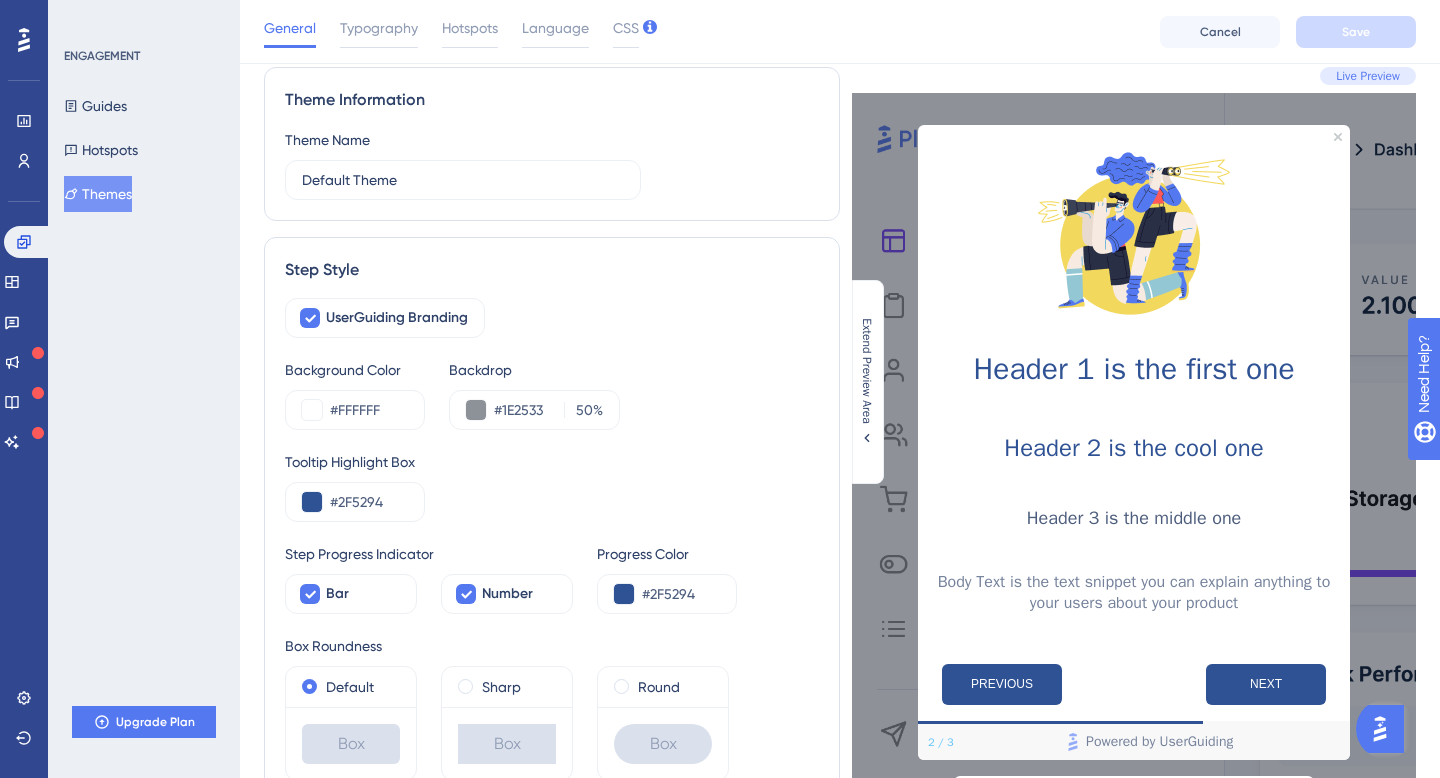 scroll, scrollTop: 0, scrollLeft: 0, axis: both 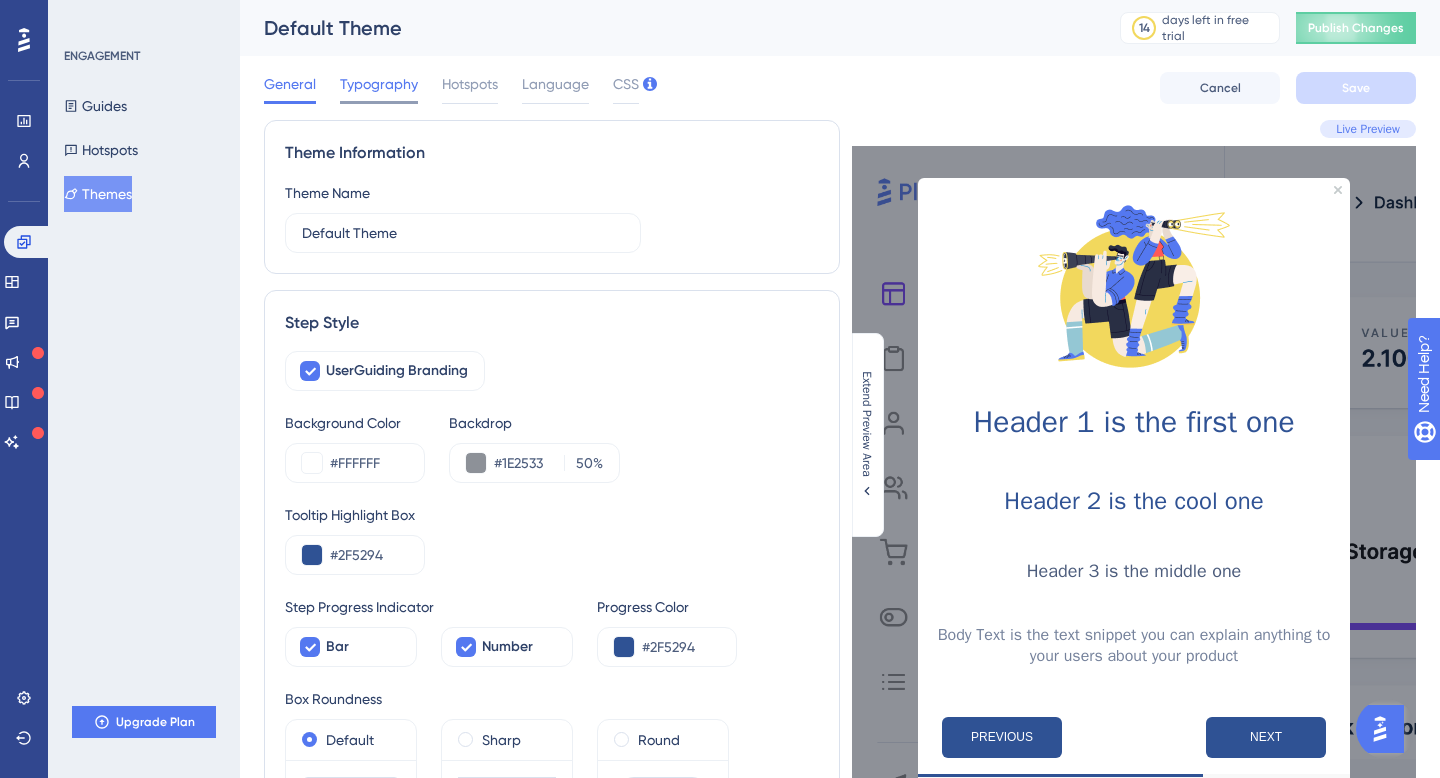 click on "Typography" at bounding box center (379, 84) 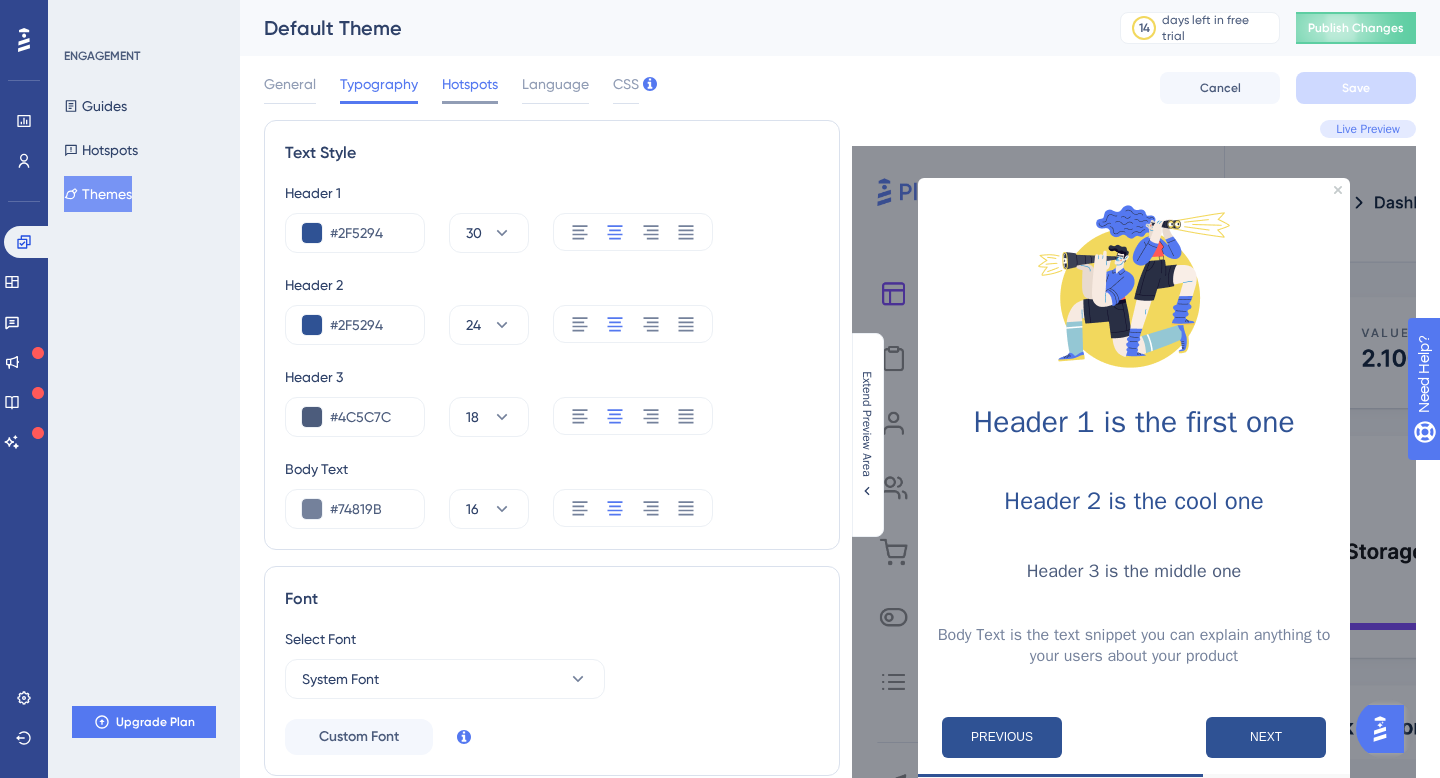 click on "Hotspots" at bounding box center [470, 84] 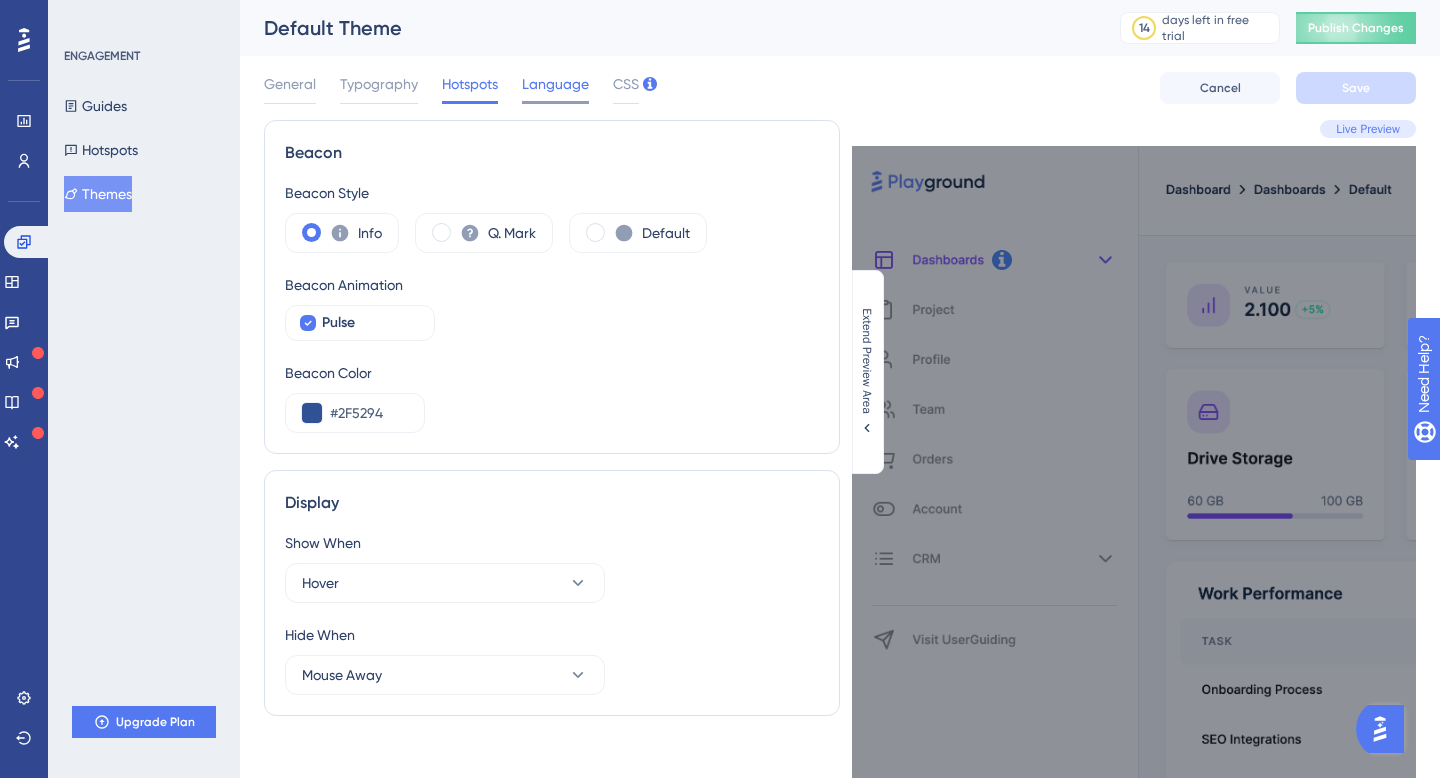 click on "Language" at bounding box center (555, 84) 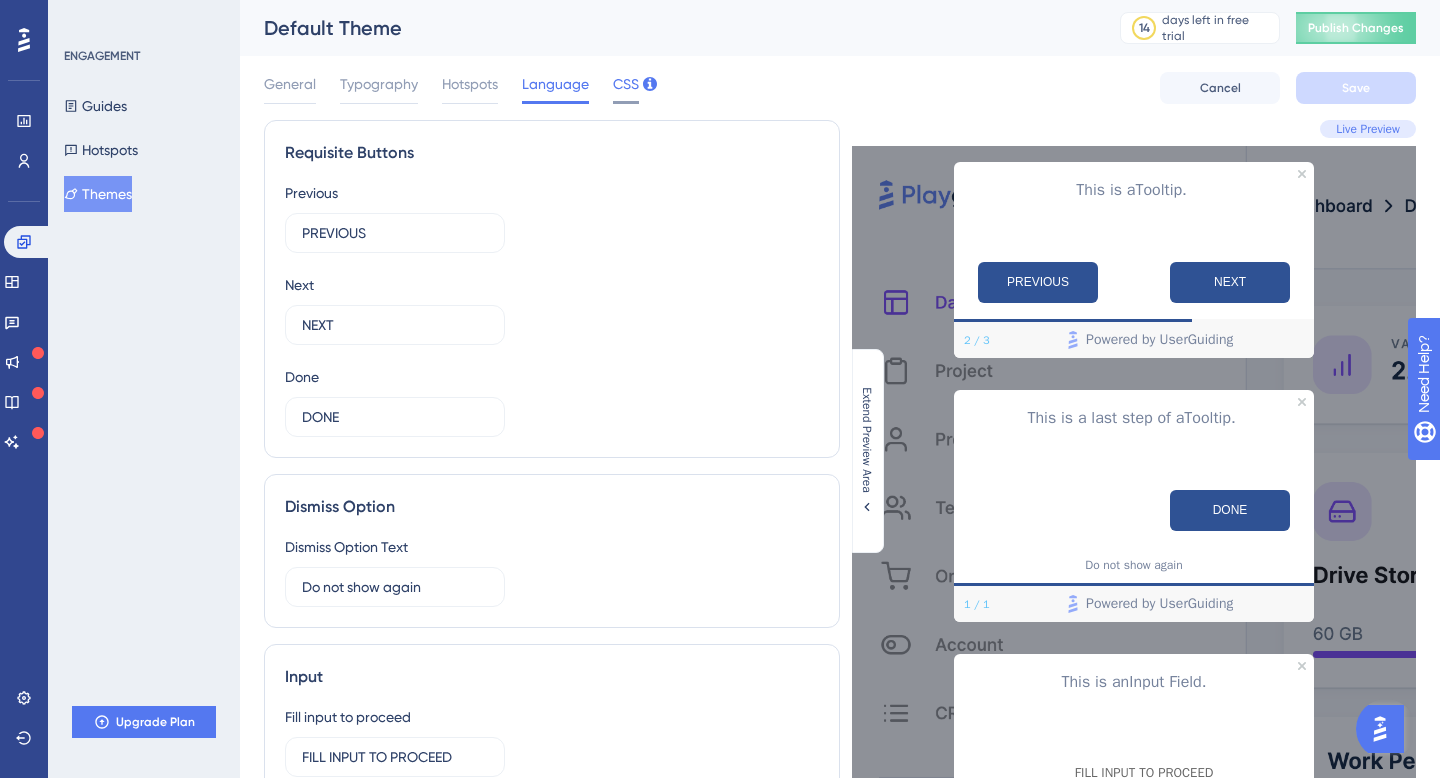 click on "CSS" at bounding box center (626, 84) 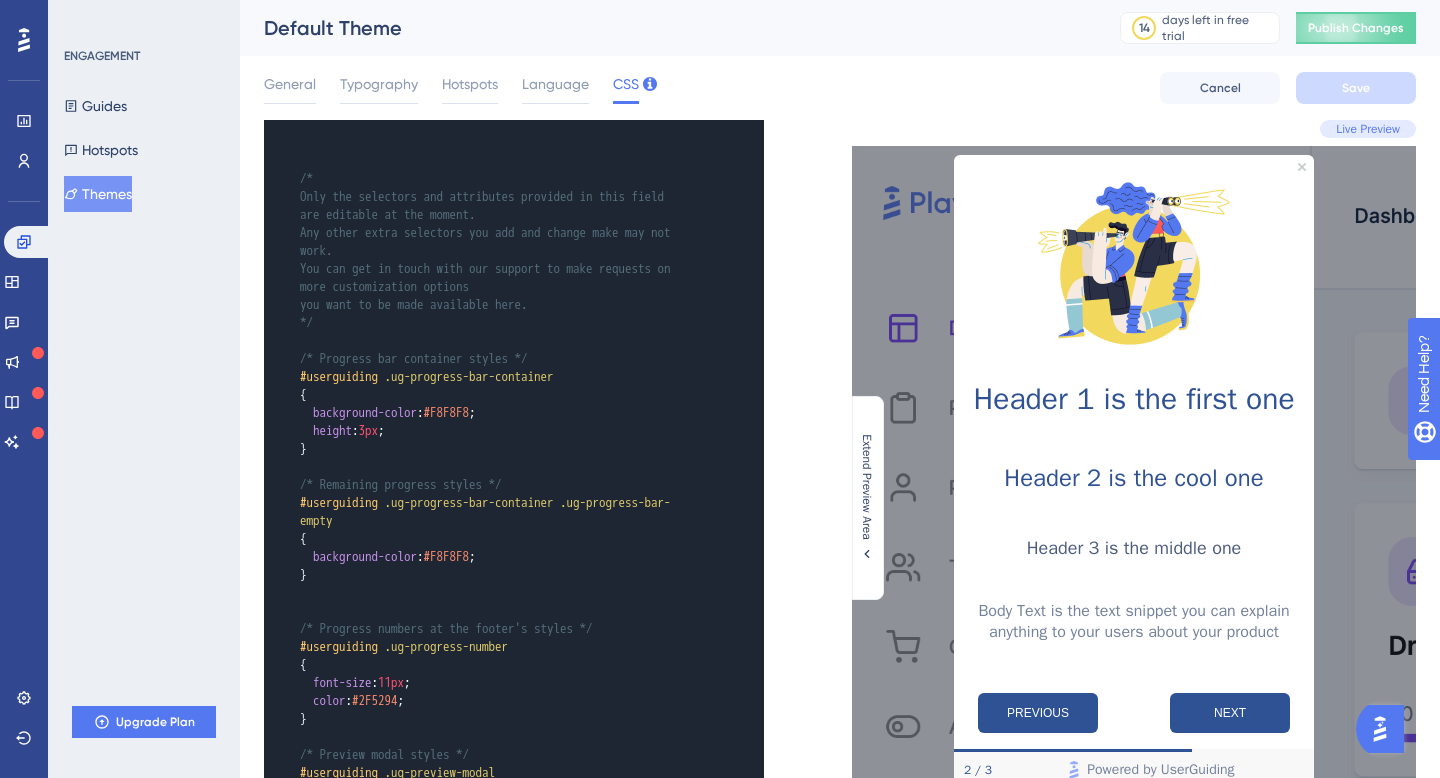 scroll, scrollTop: 0, scrollLeft: 0, axis: both 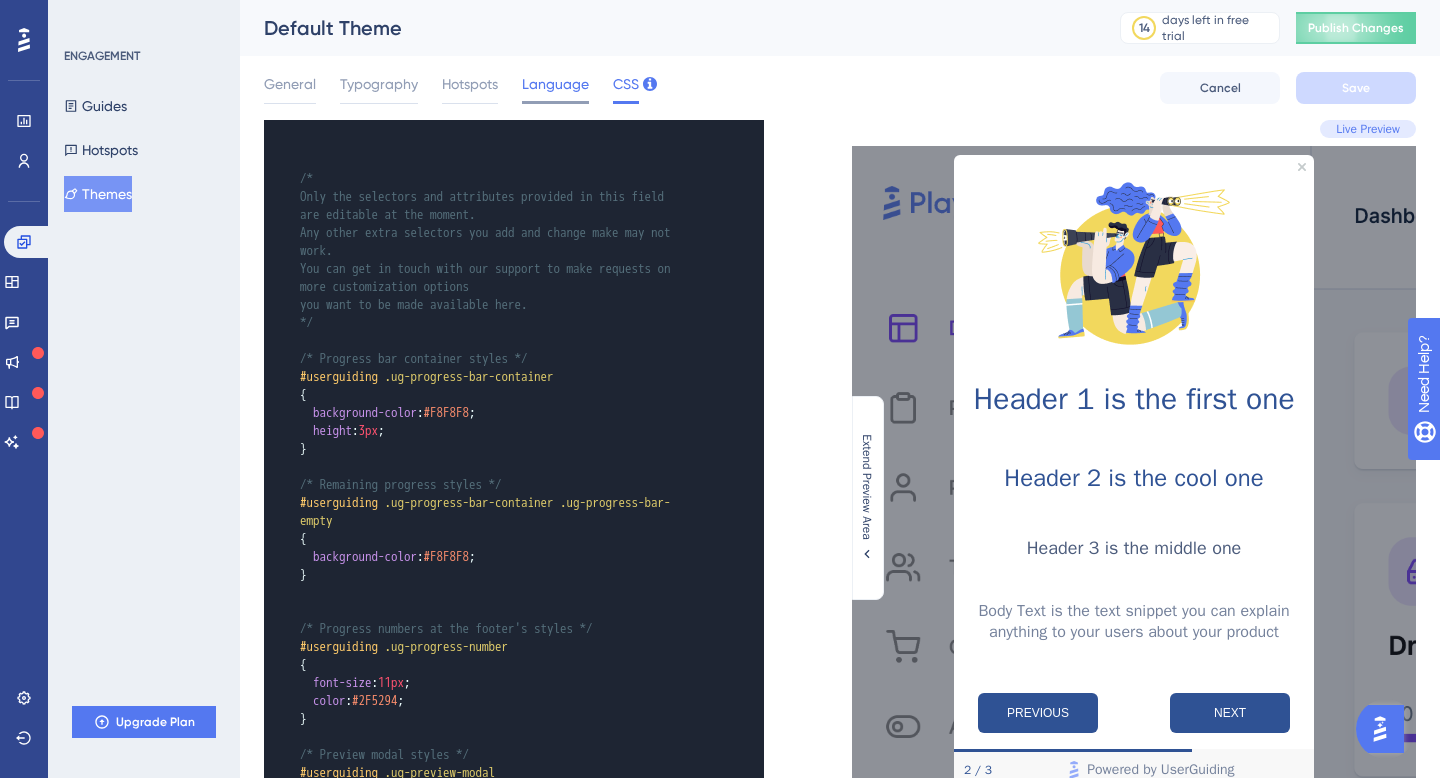 click on "Language" at bounding box center (555, 84) 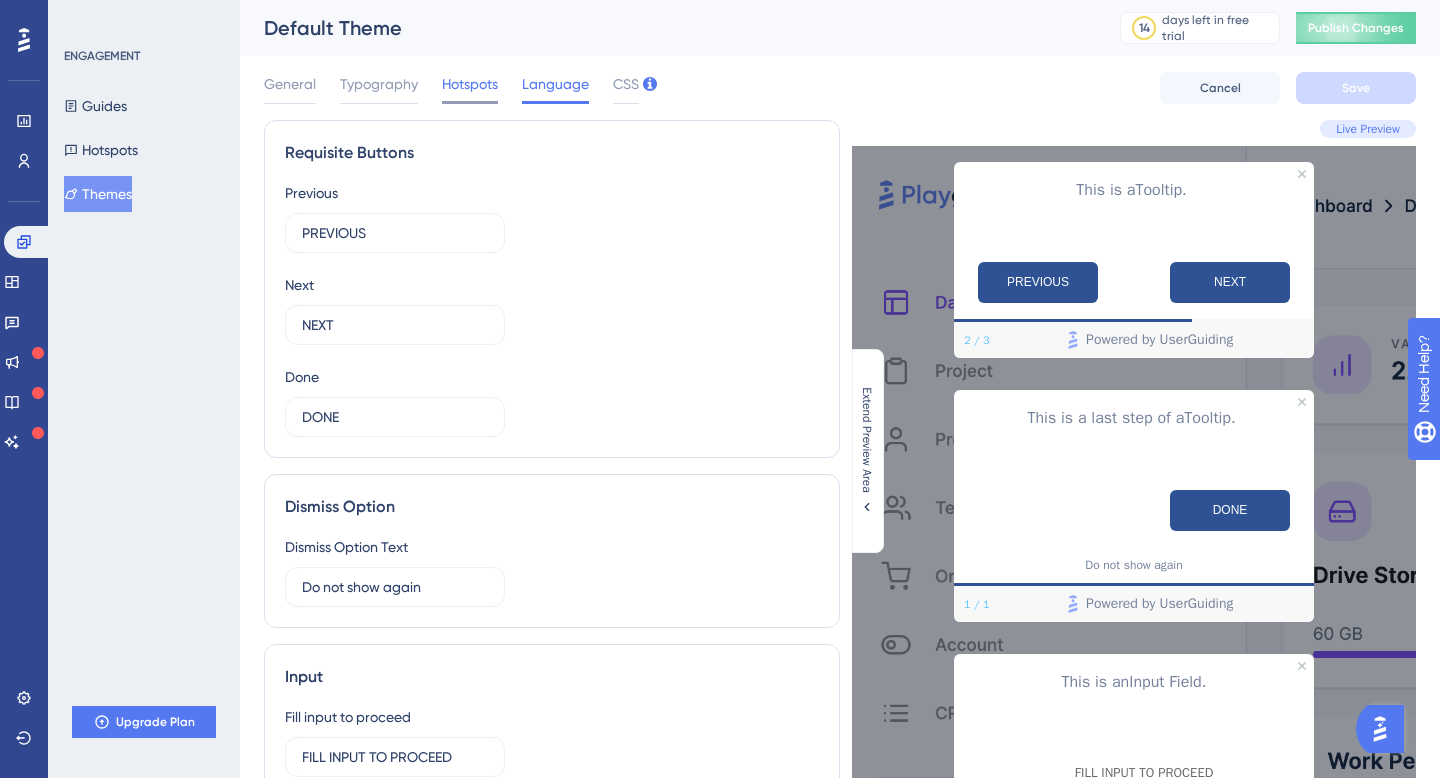 click on "Hotspots" at bounding box center (470, 84) 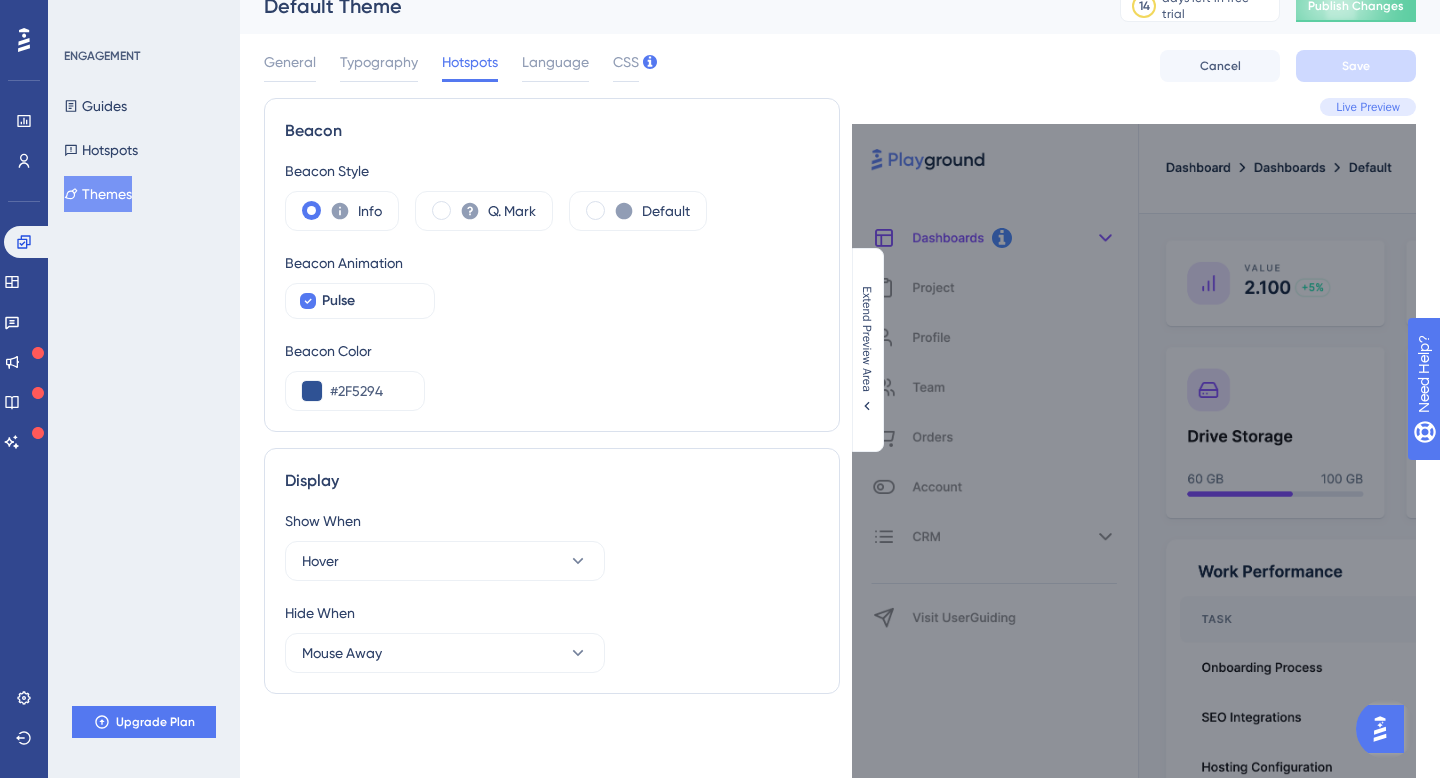 scroll, scrollTop: 19, scrollLeft: 0, axis: vertical 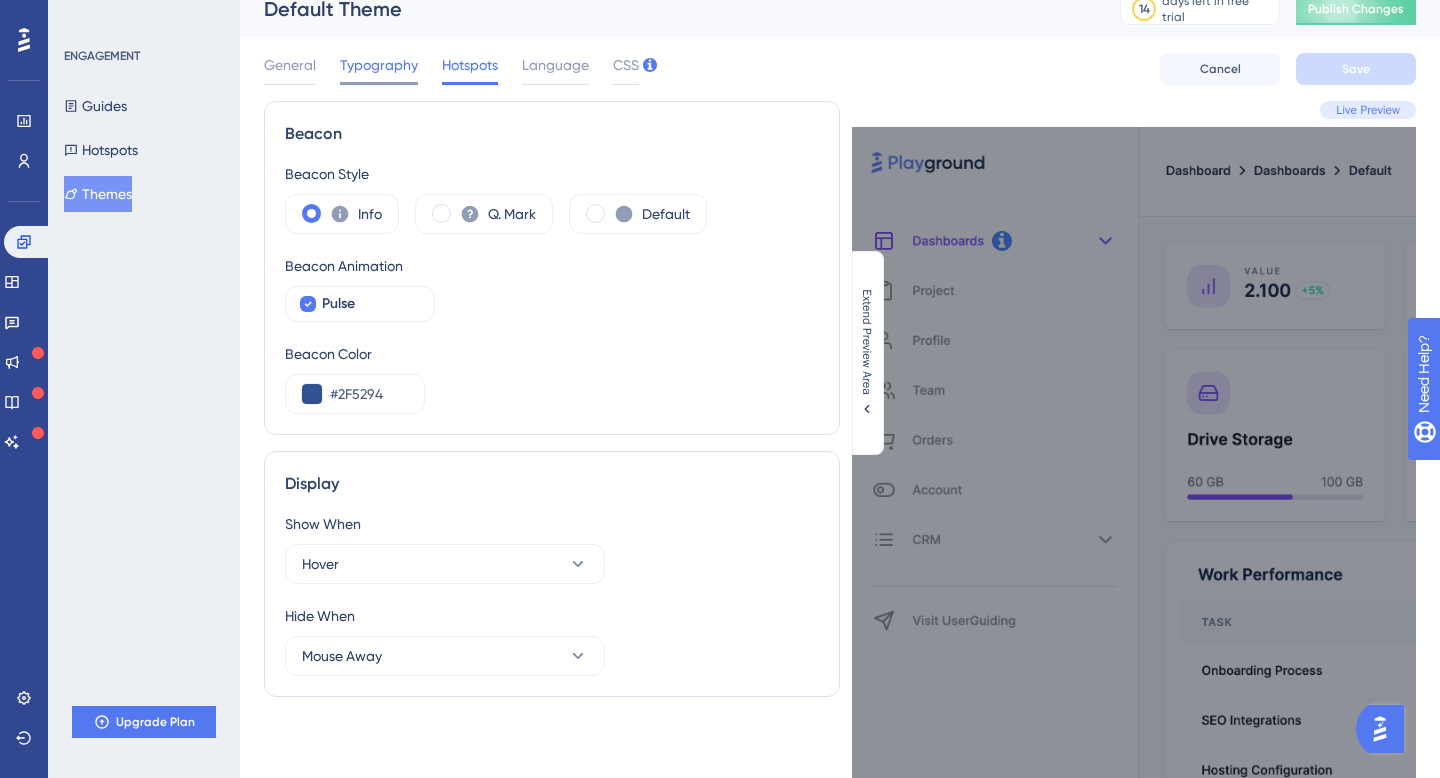 click on "Typography" at bounding box center [379, 65] 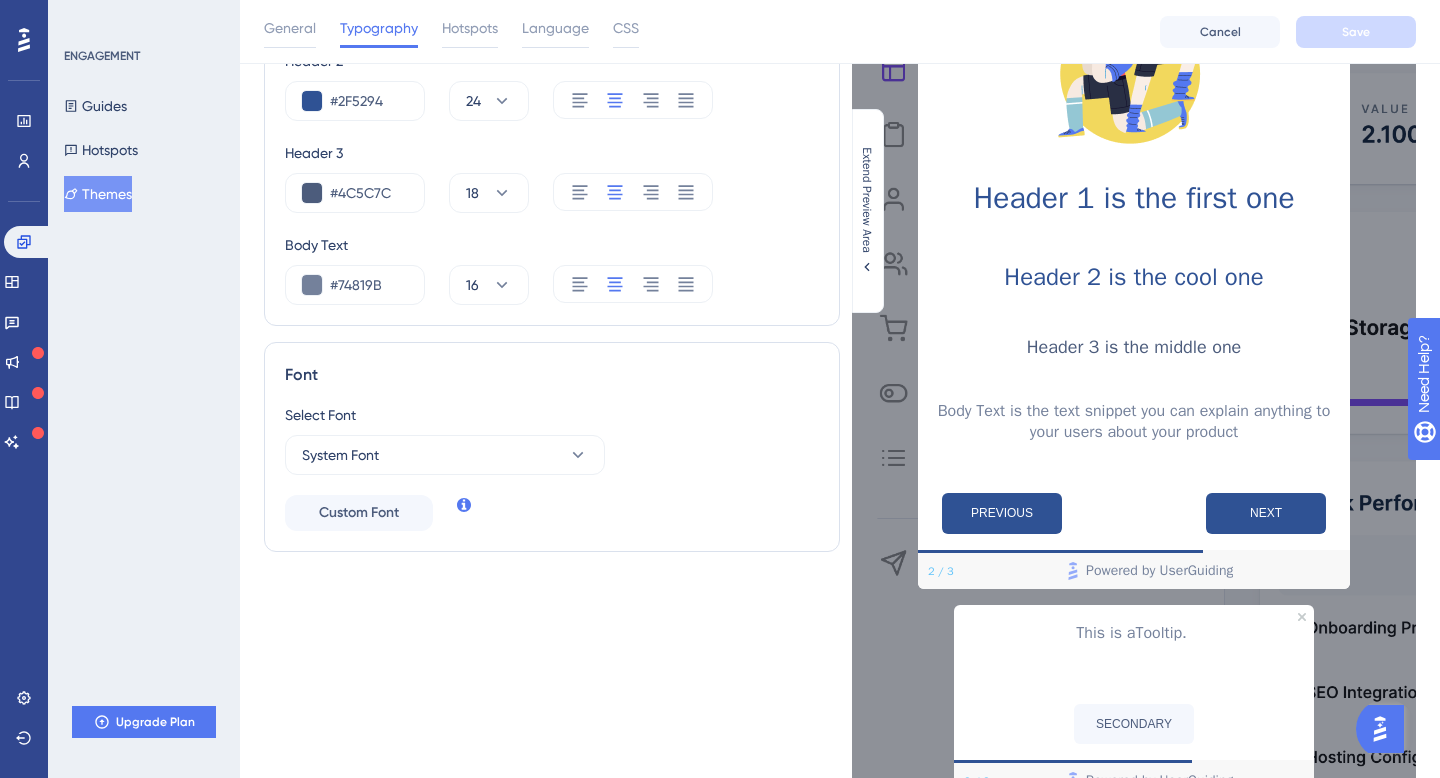 scroll, scrollTop: 239, scrollLeft: 0, axis: vertical 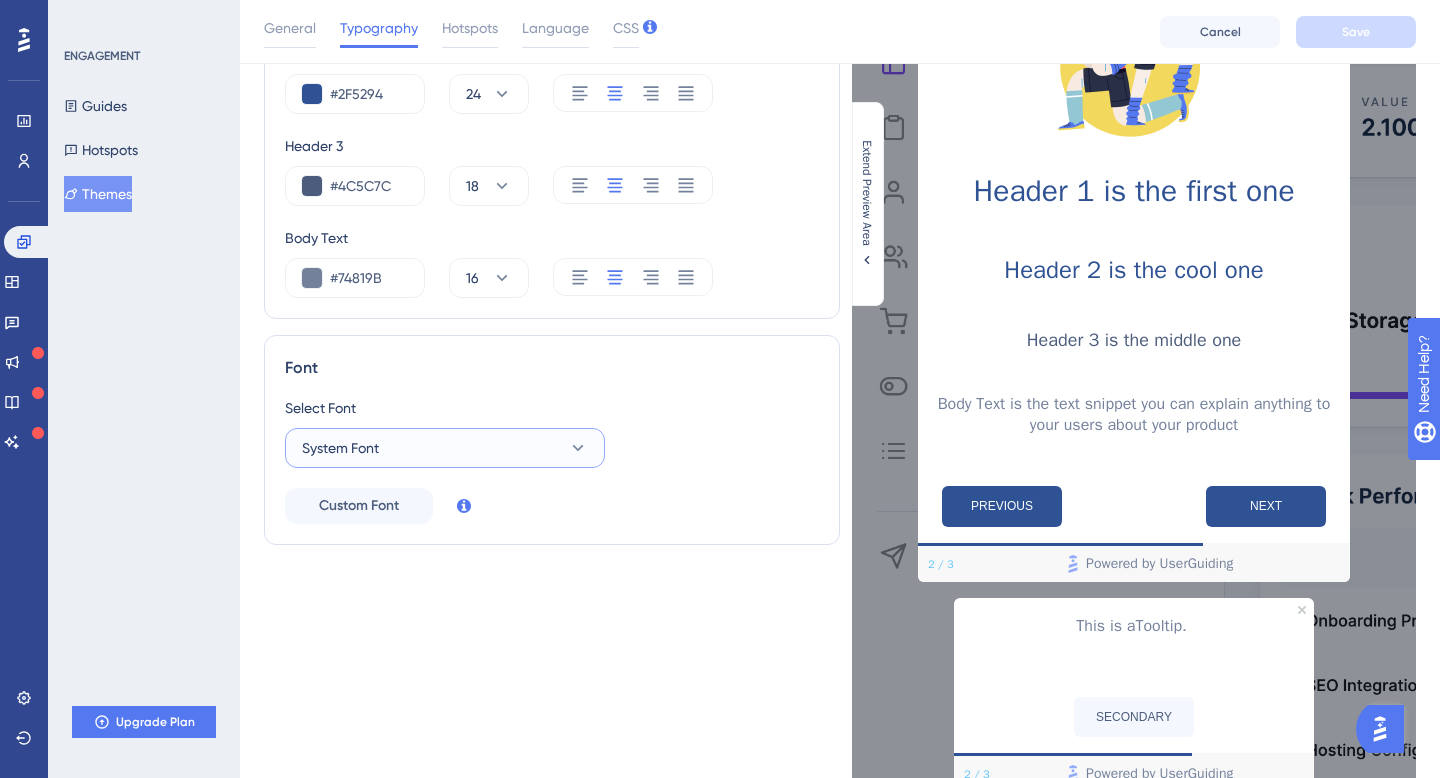 click on "System Font" at bounding box center [445, 448] 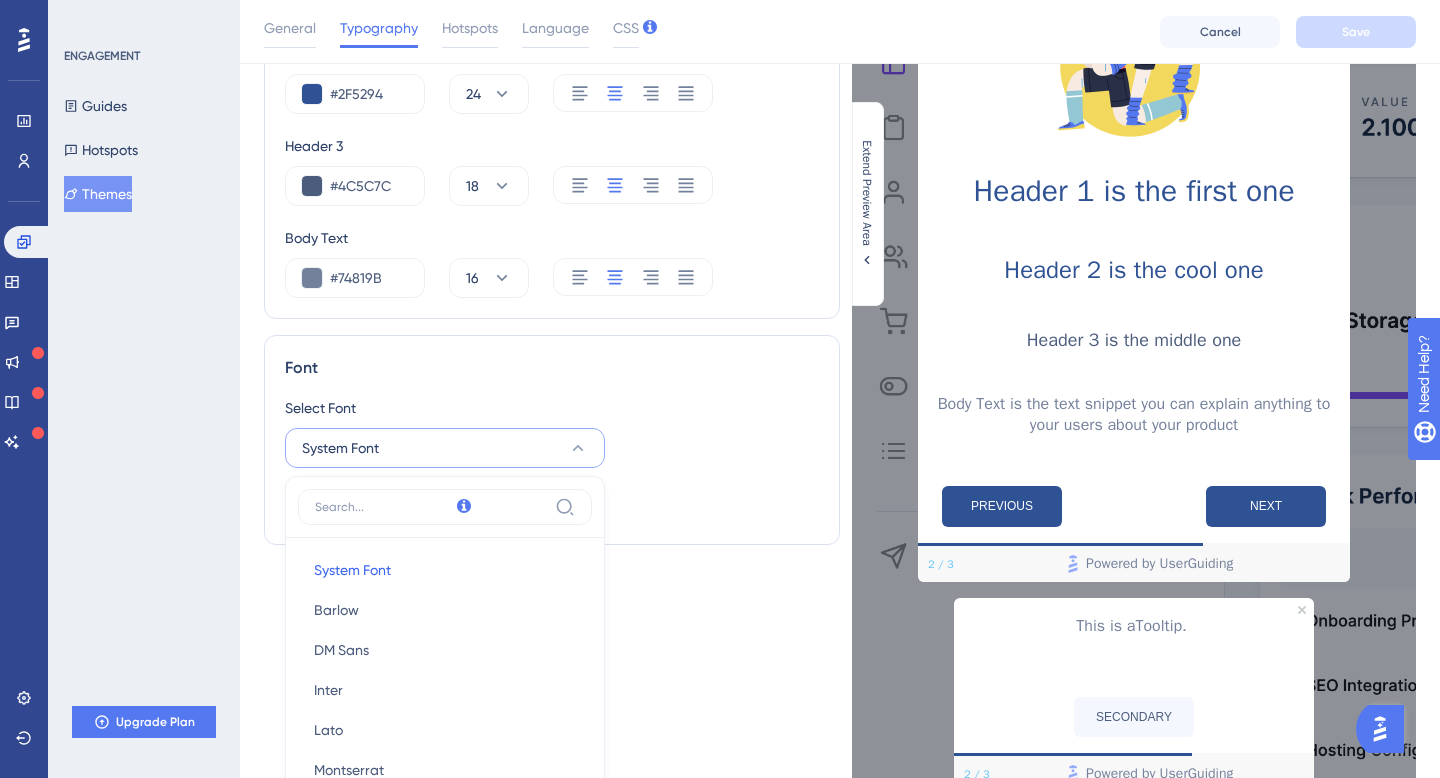 scroll, scrollTop: 523, scrollLeft: 0, axis: vertical 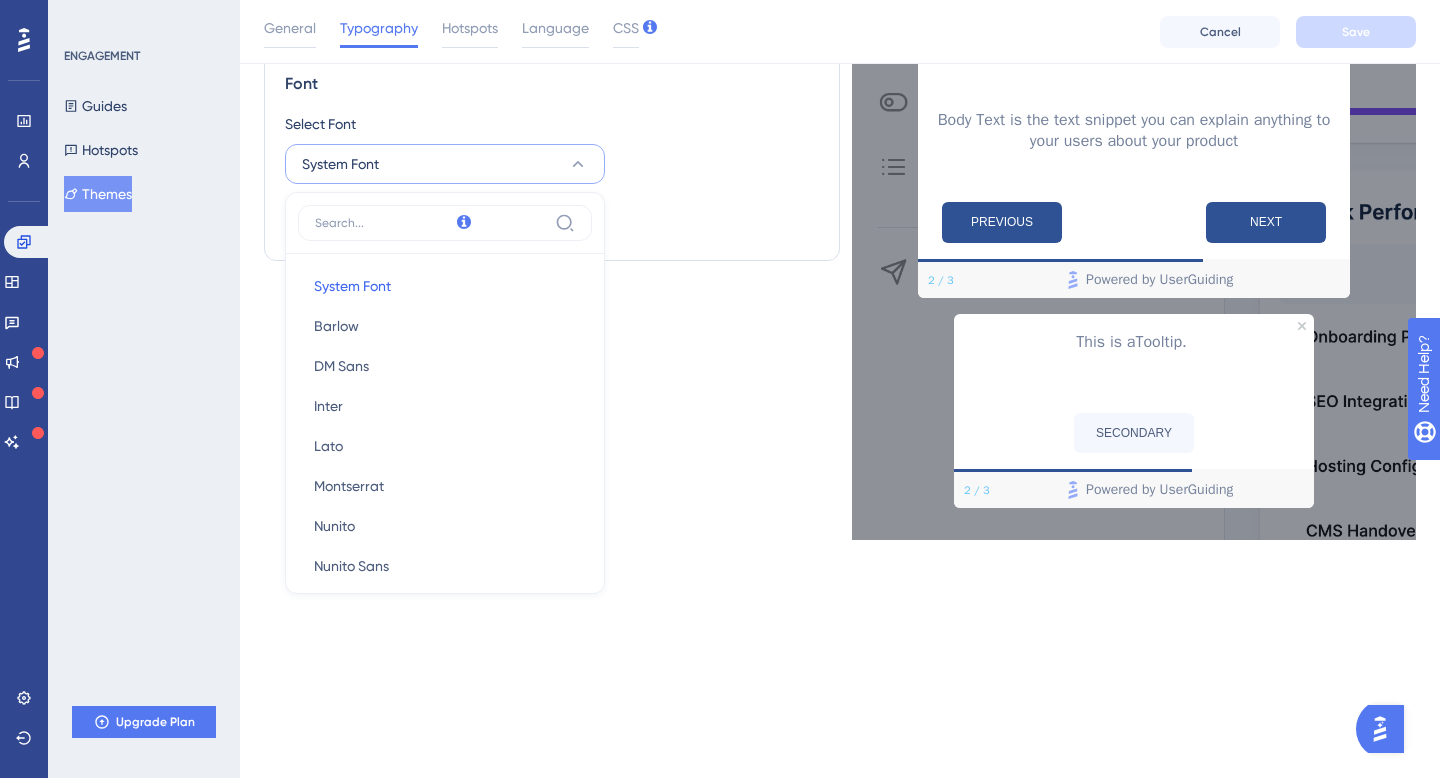 click on "Text Style Header 1 #2F5294 30 Header 2 #2F5294 24 Header 3 #4C5C7C 18 Body Text #74819B 16 Font Select Font System Font System Font System Font Barlow Barlow DM Sans DM Sans Inter Inter Lato Lato Montserrat Montserrat Nunito Nunito Nunito Sans Nunito Sans Open Sans Open Sans Poppins Poppins Quicksand Quicksand Raleway Raleway Roboto Roboto Rubik Rubik Source Sans Pro Source Sans Pro Custom Font" at bounding box center [552, 72] 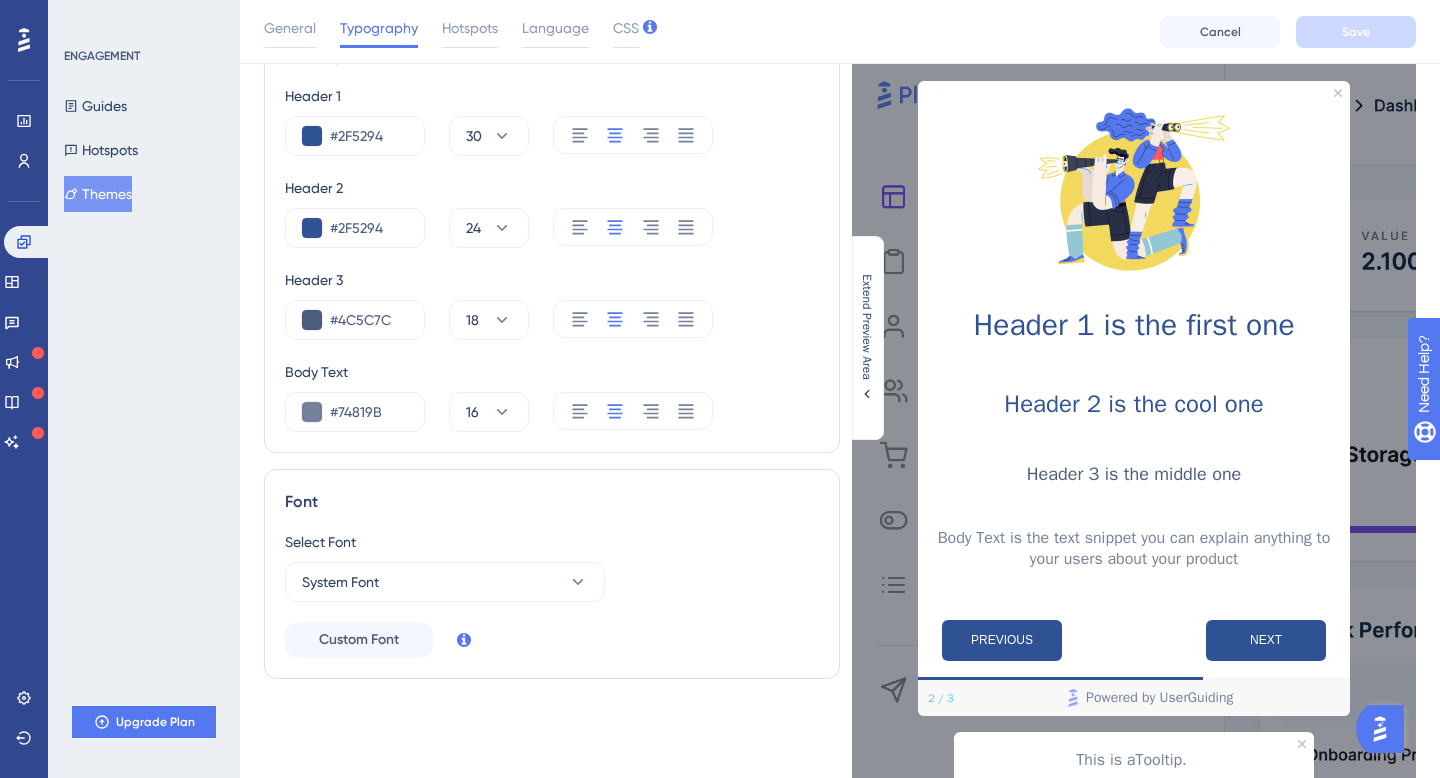 scroll, scrollTop: 0, scrollLeft: 0, axis: both 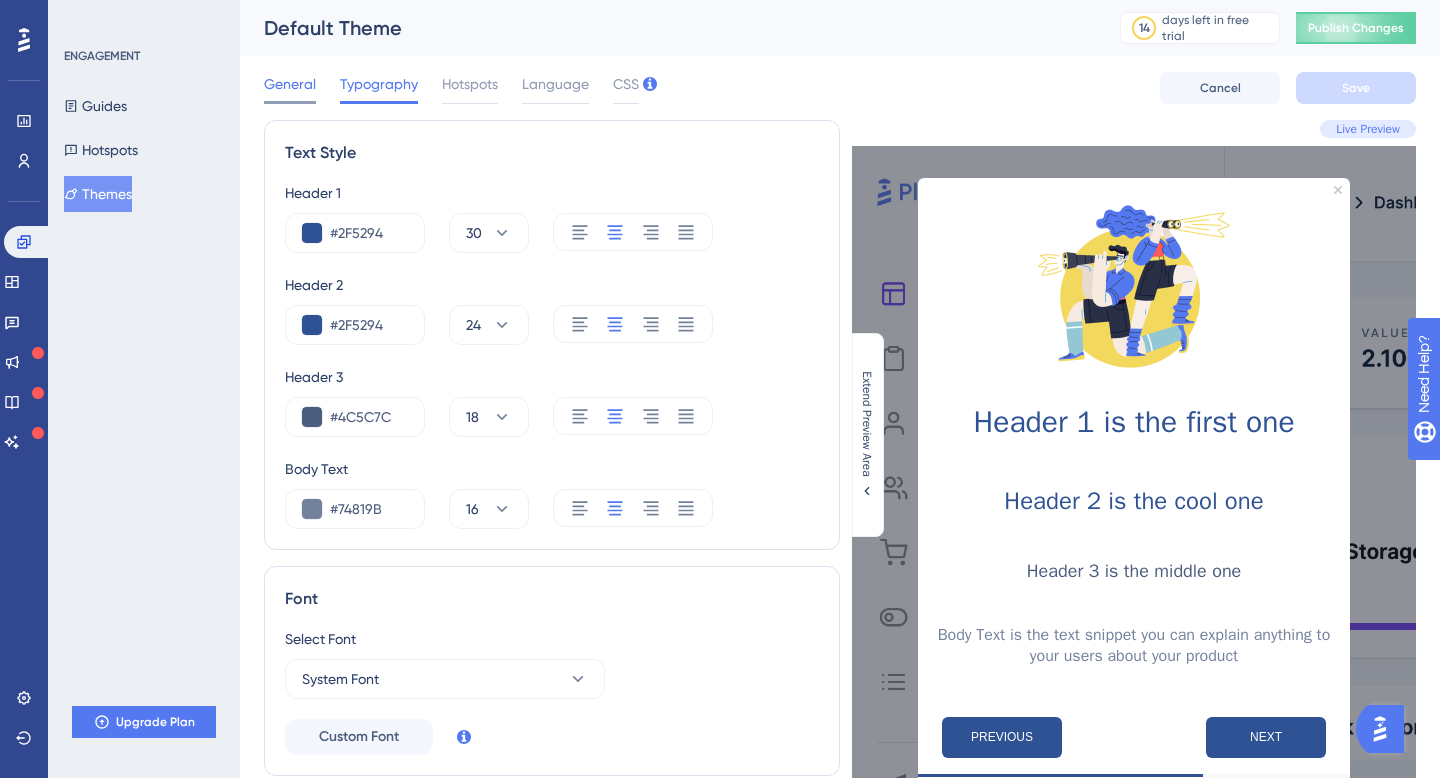 click on "General" at bounding box center [290, 84] 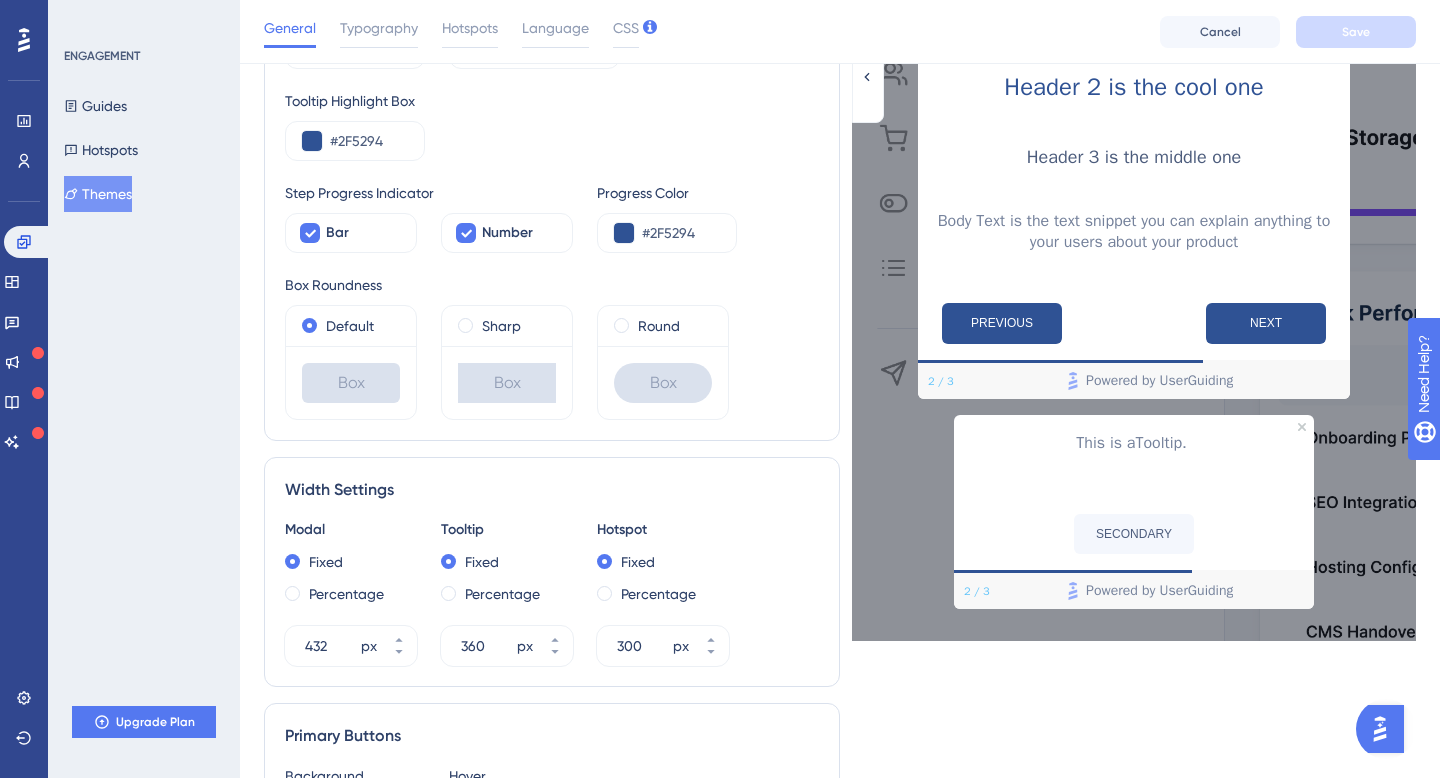 scroll, scrollTop: 0, scrollLeft: 0, axis: both 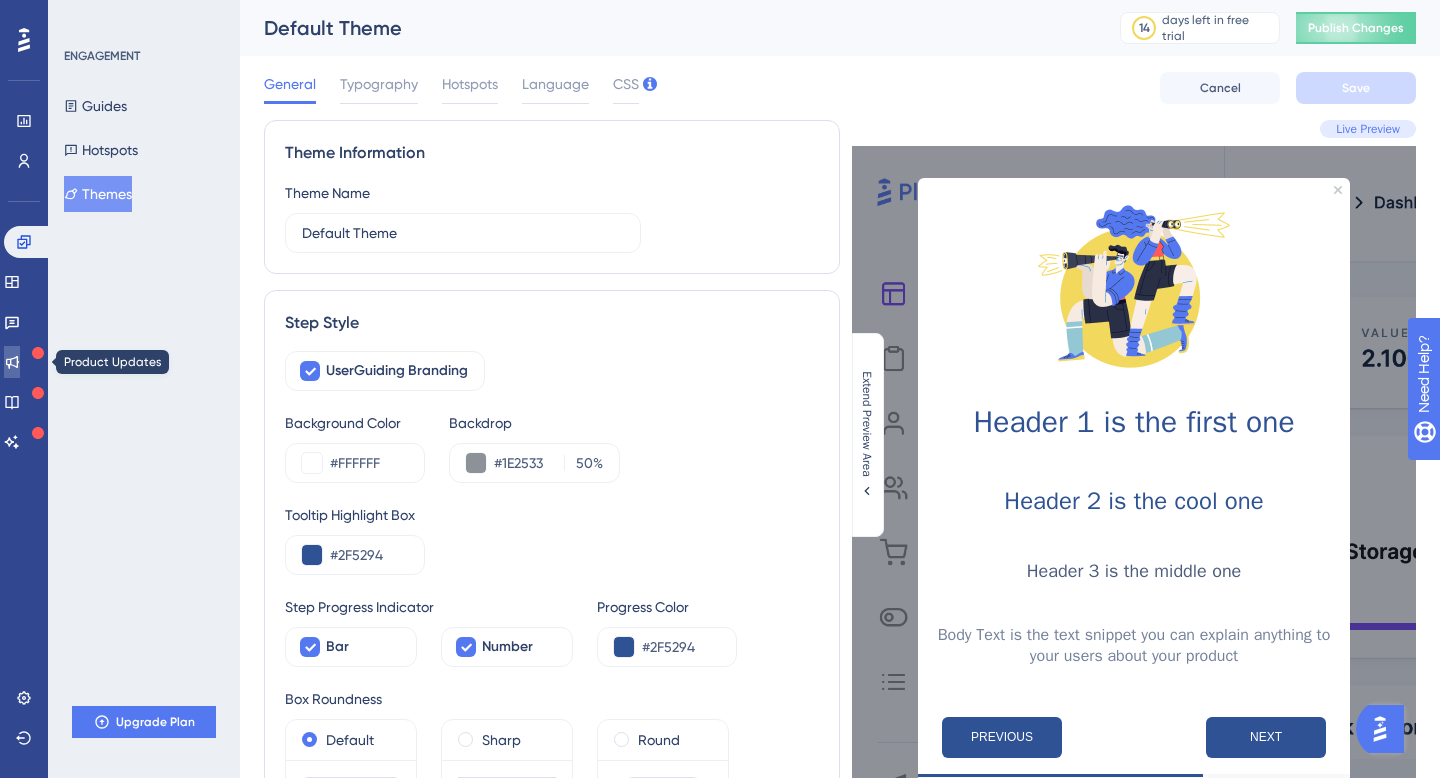 click 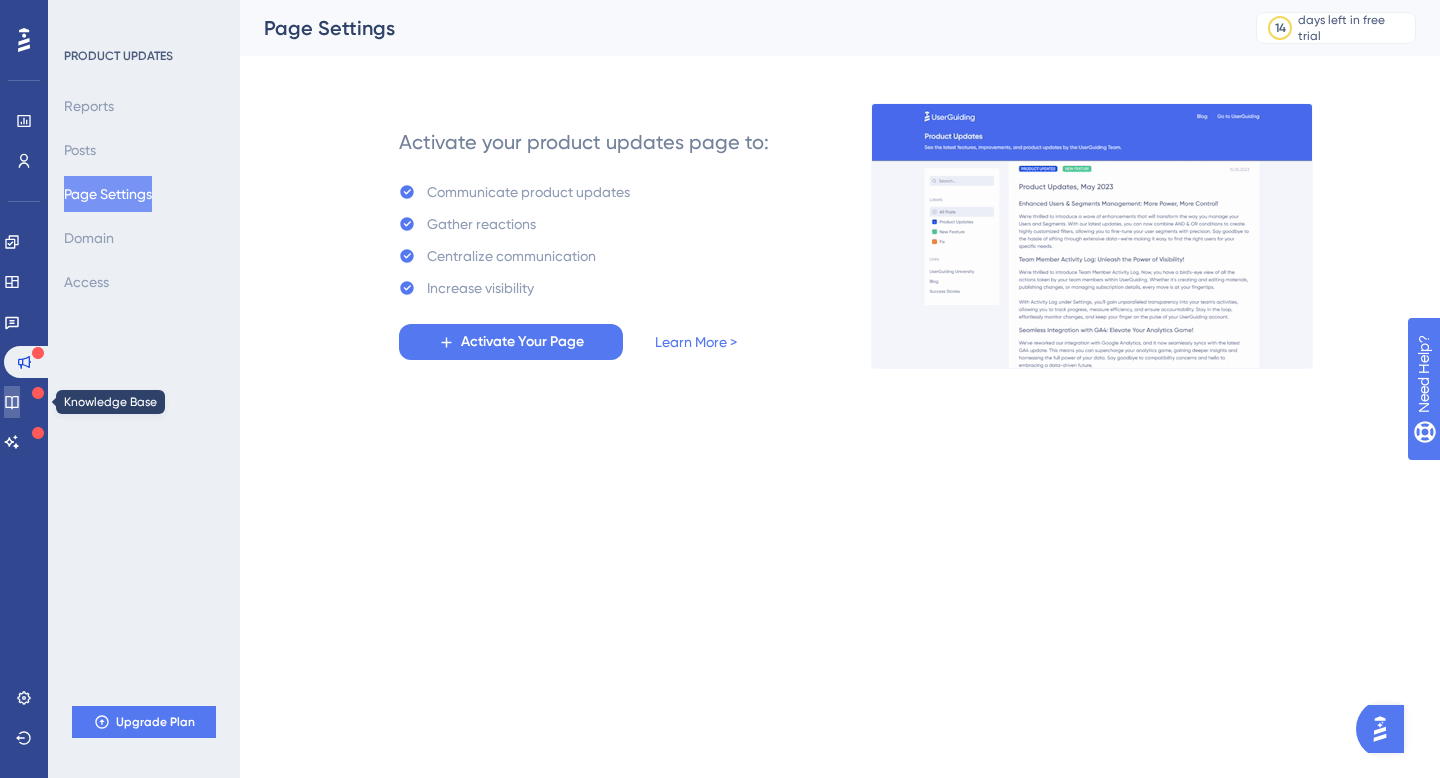 click 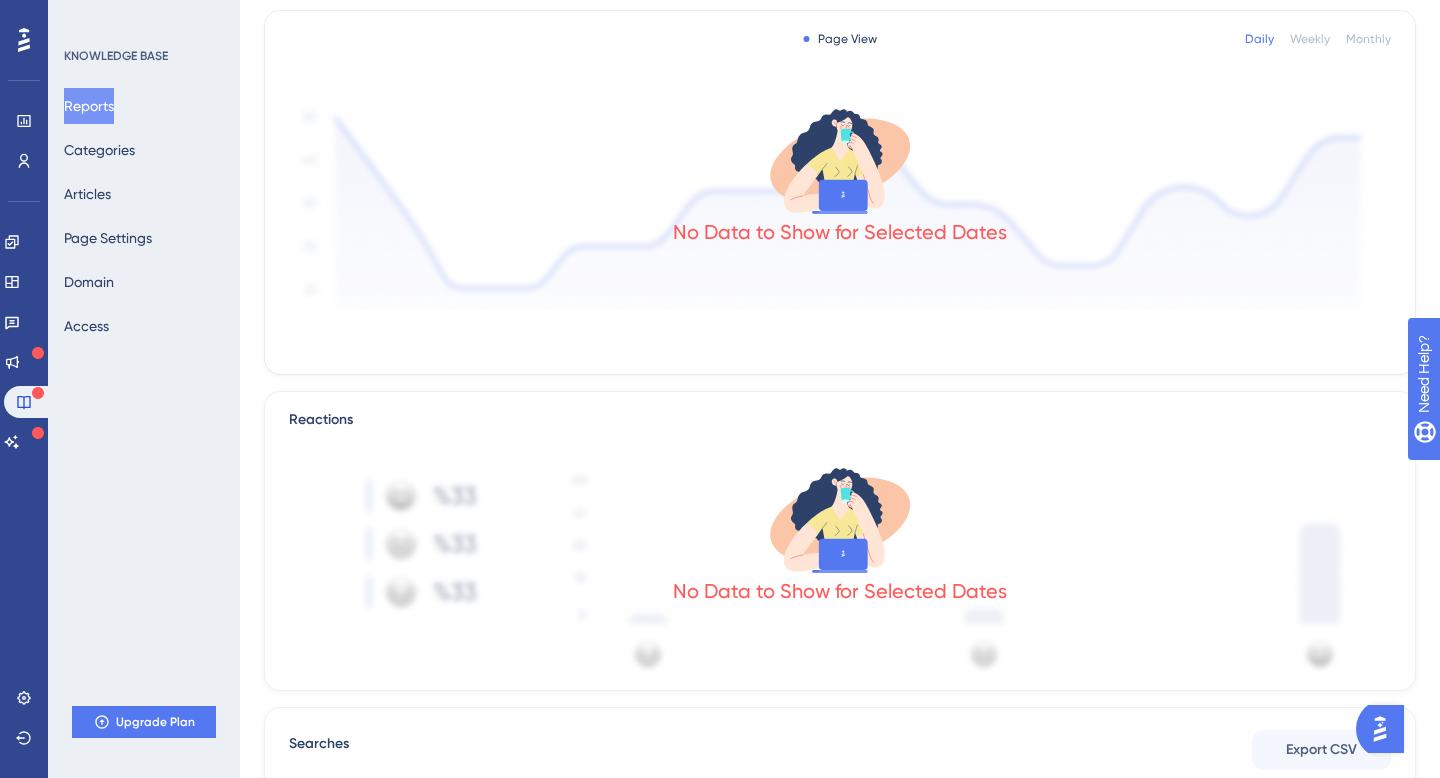 scroll, scrollTop: 0, scrollLeft: 0, axis: both 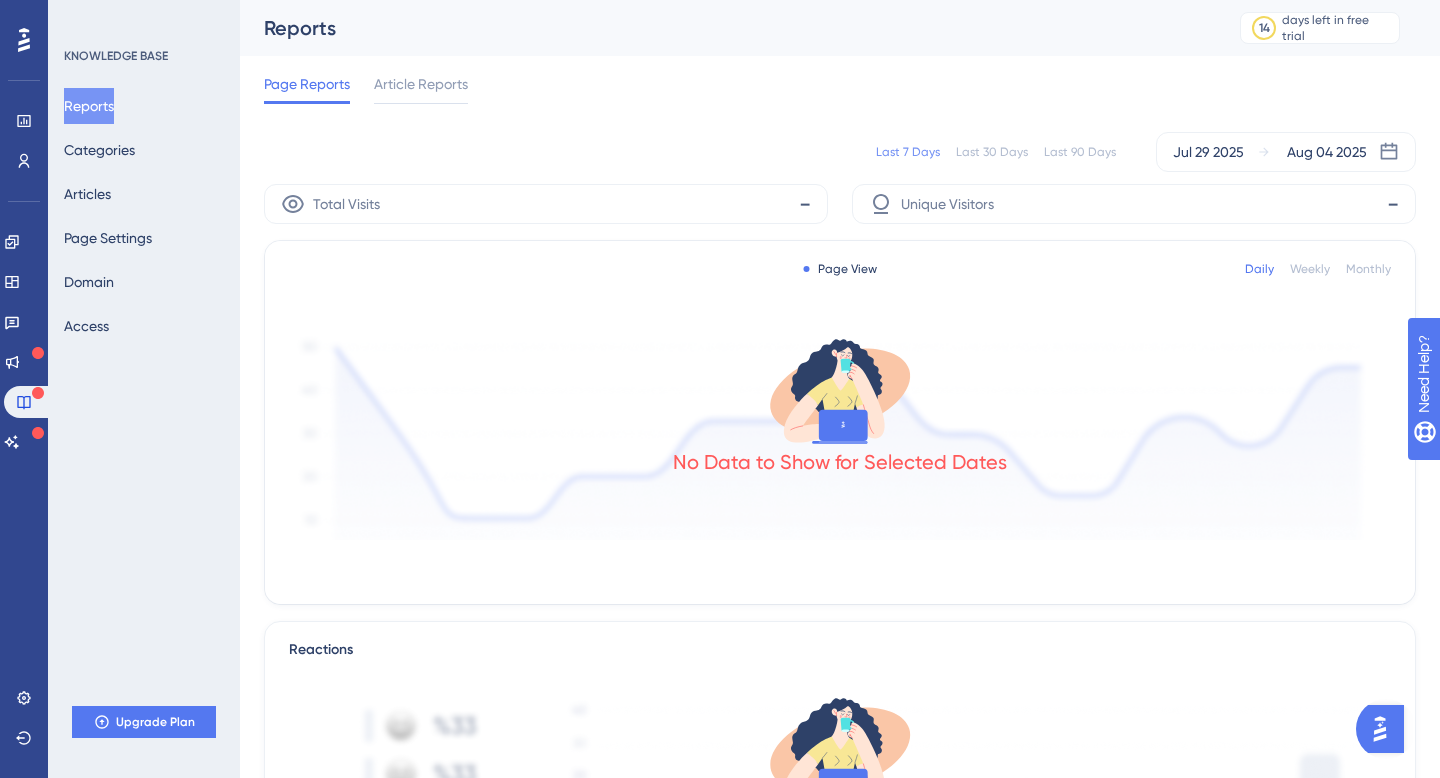 click 